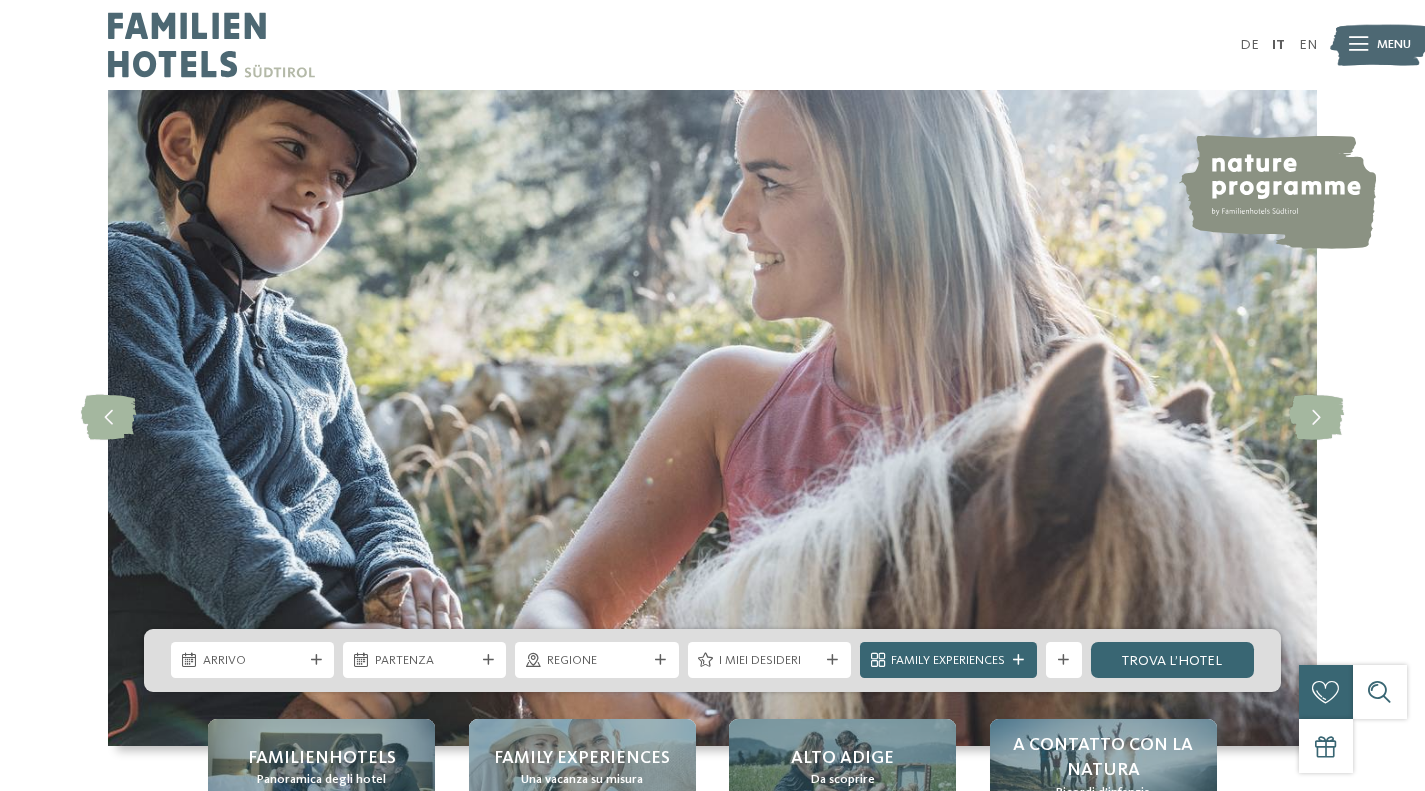 scroll, scrollTop: 0, scrollLeft: 0, axis: both 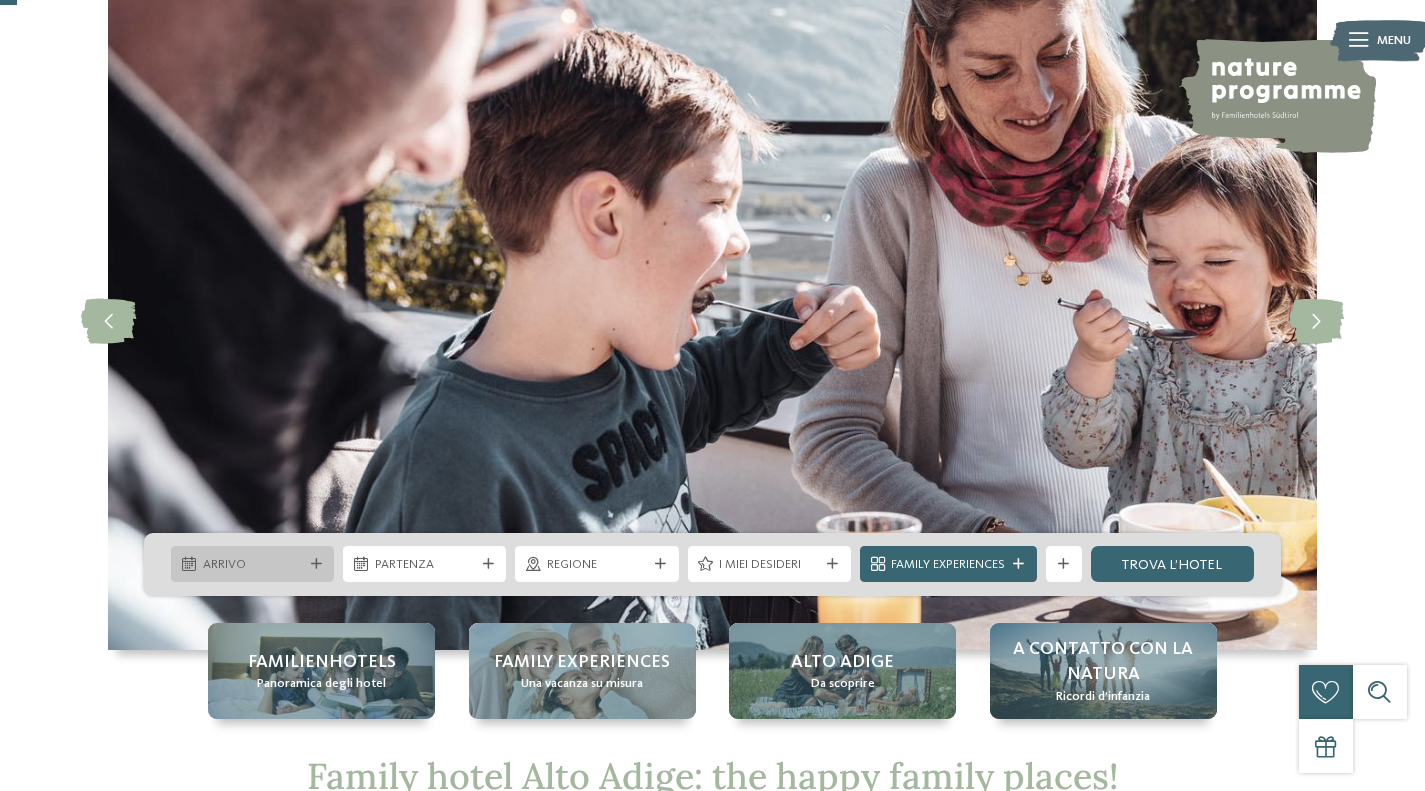click on "Arrivo" at bounding box center [253, 565] 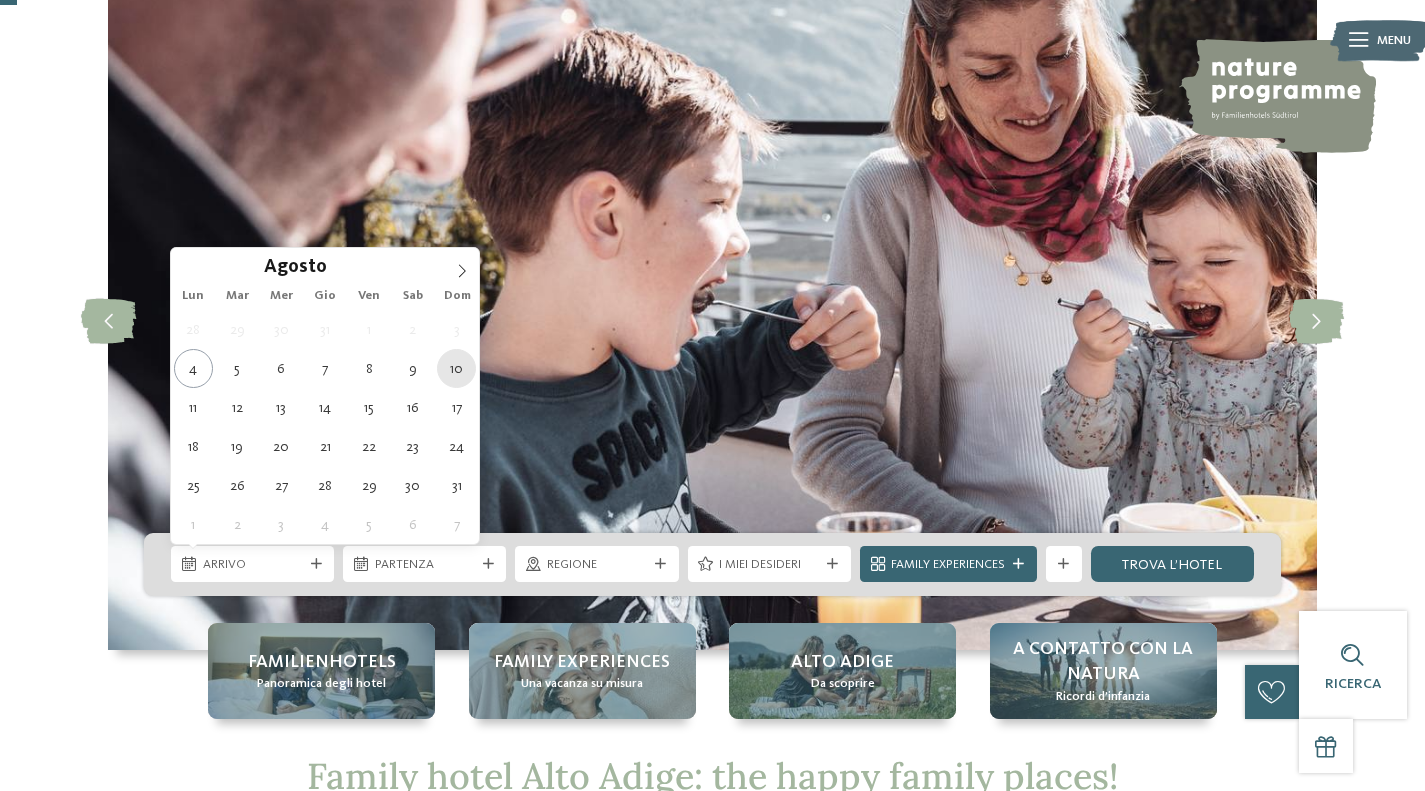 type on "10.08.2025" 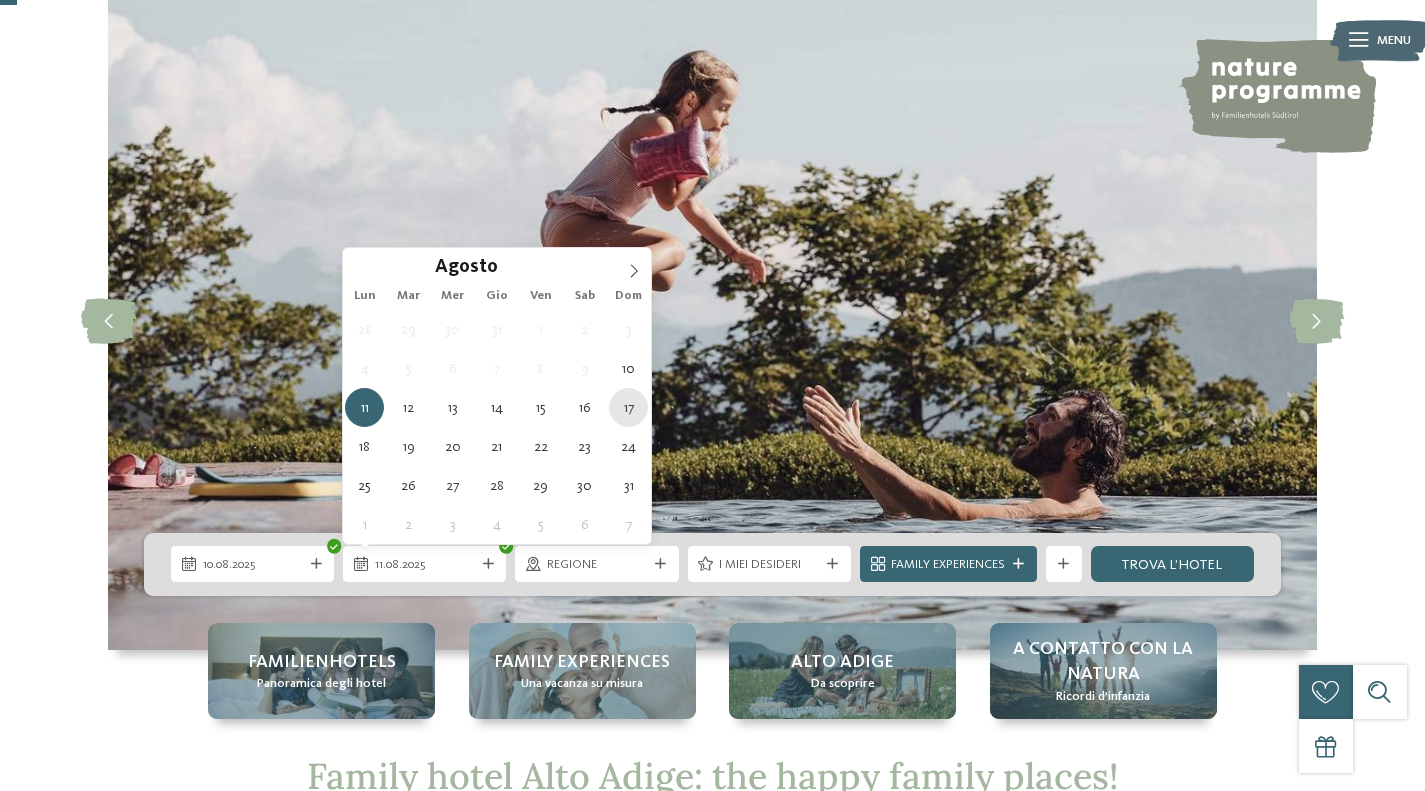 type on "17.08.2025" 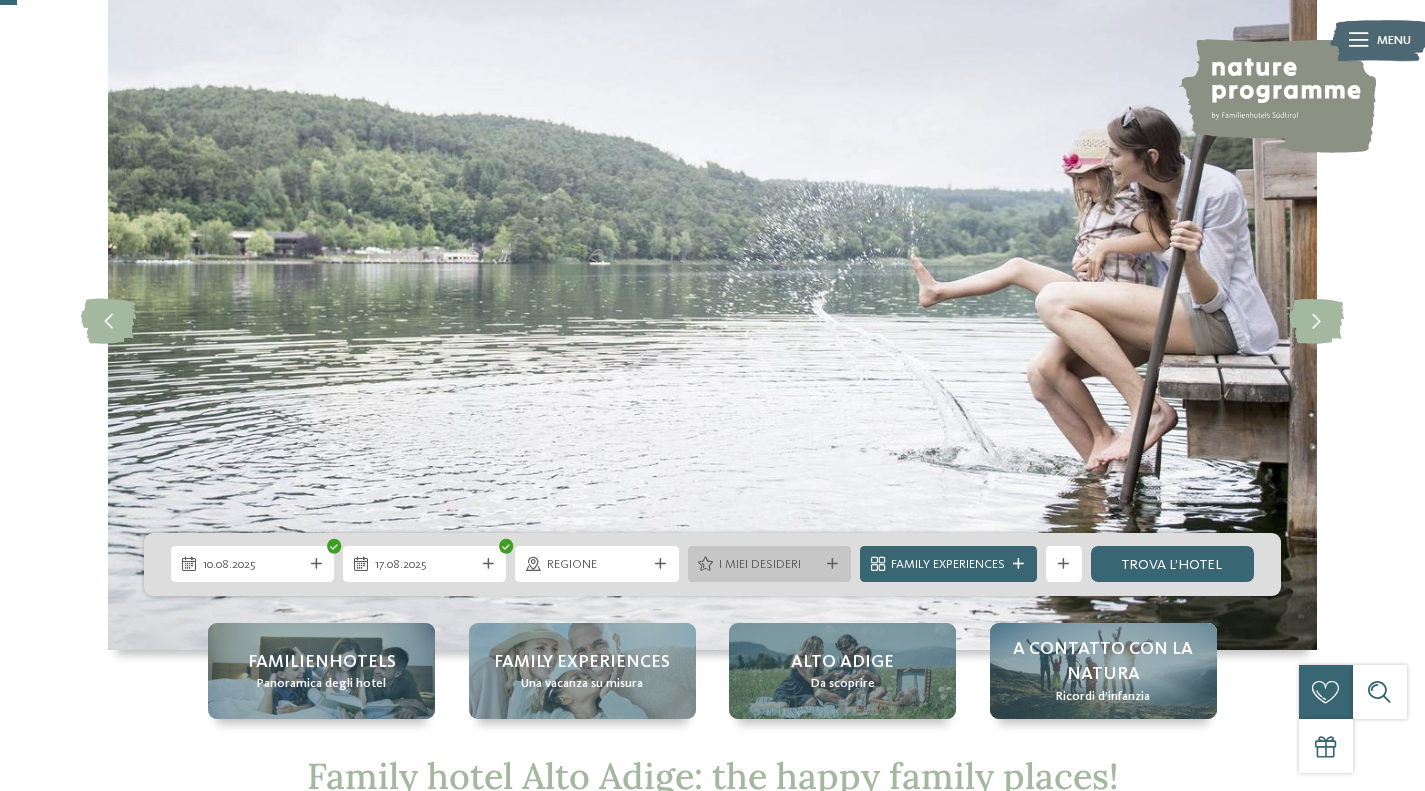 click on "I miei desideri" at bounding box center (769, 565) 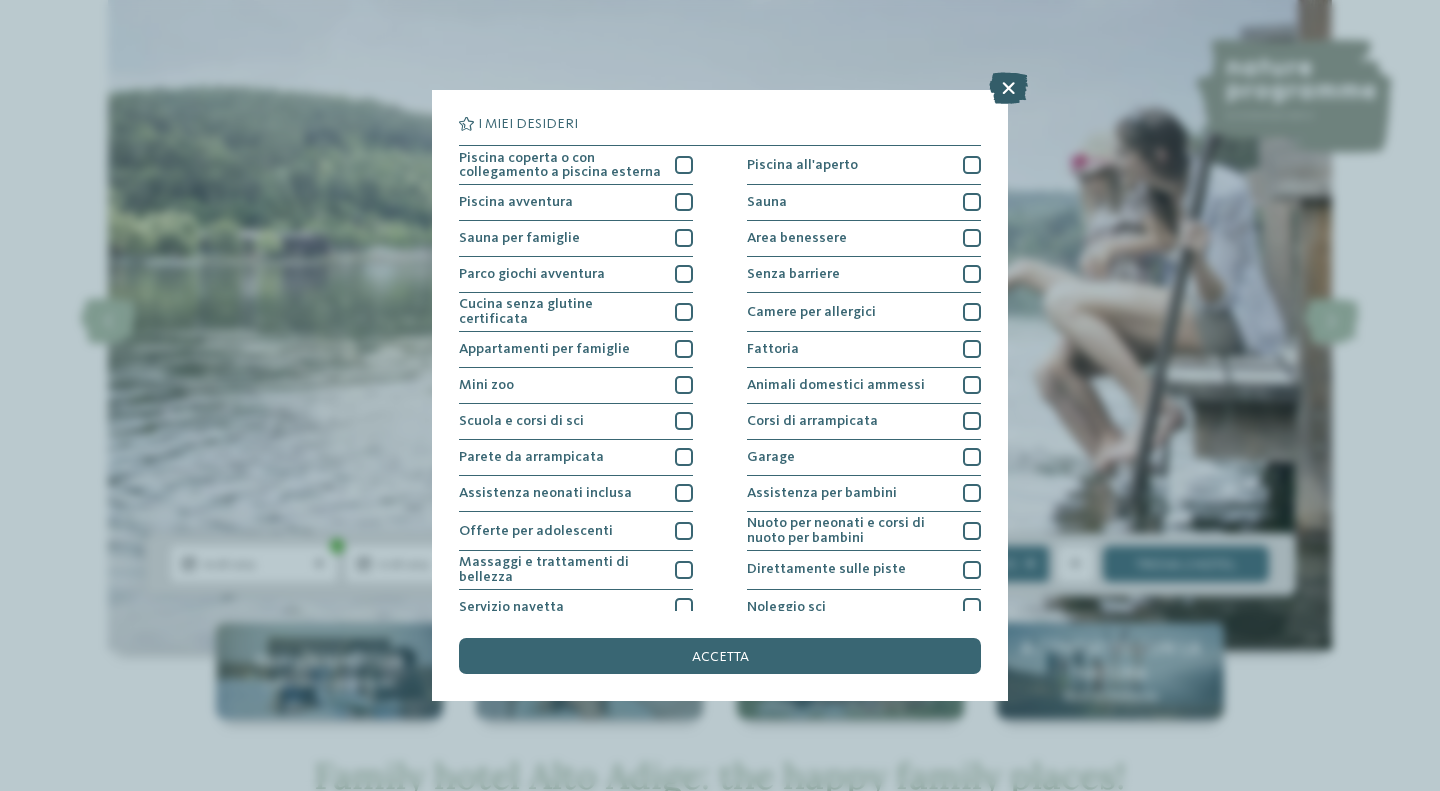 click at bounding box center [1008, 88] 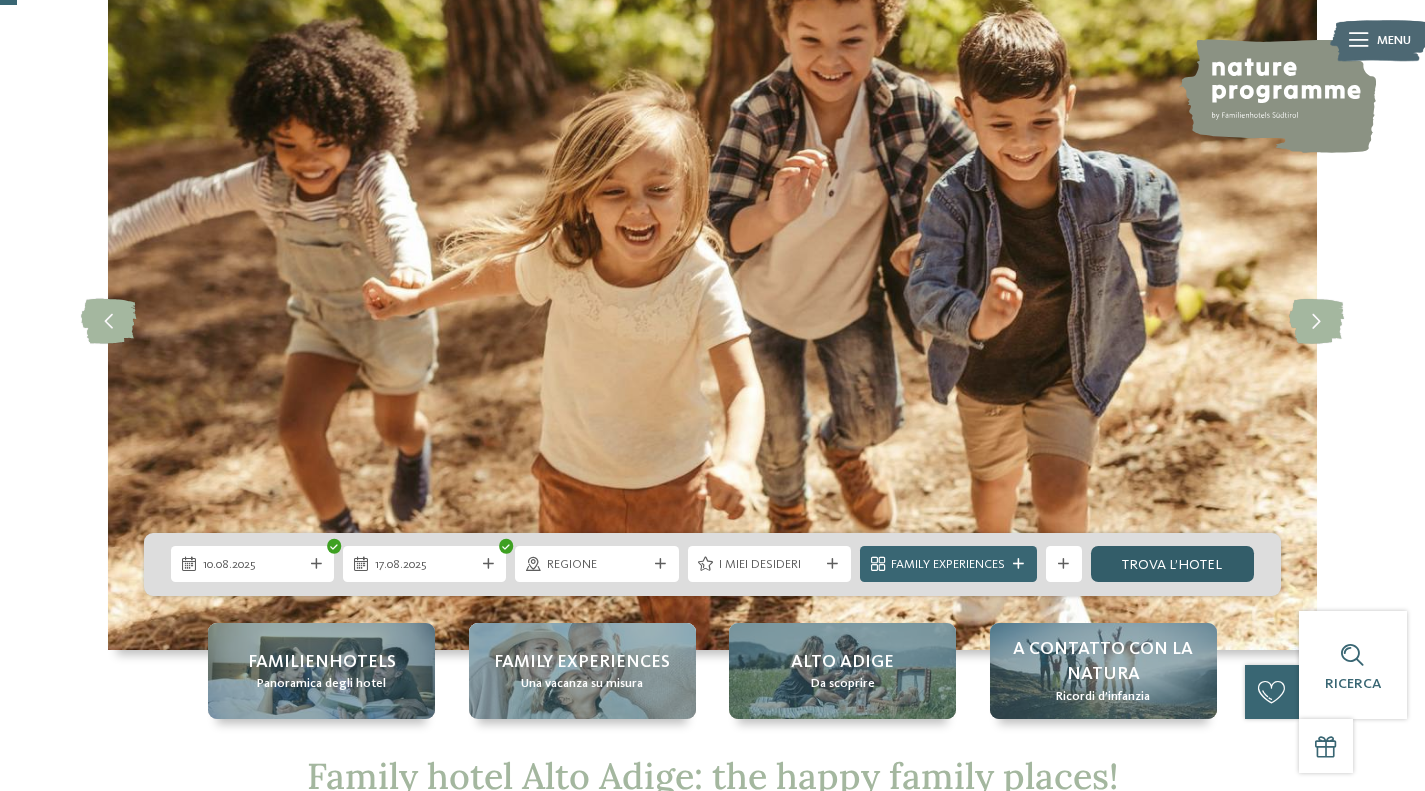 click on "trova l’hotel" at bounding box center (1172, 564) 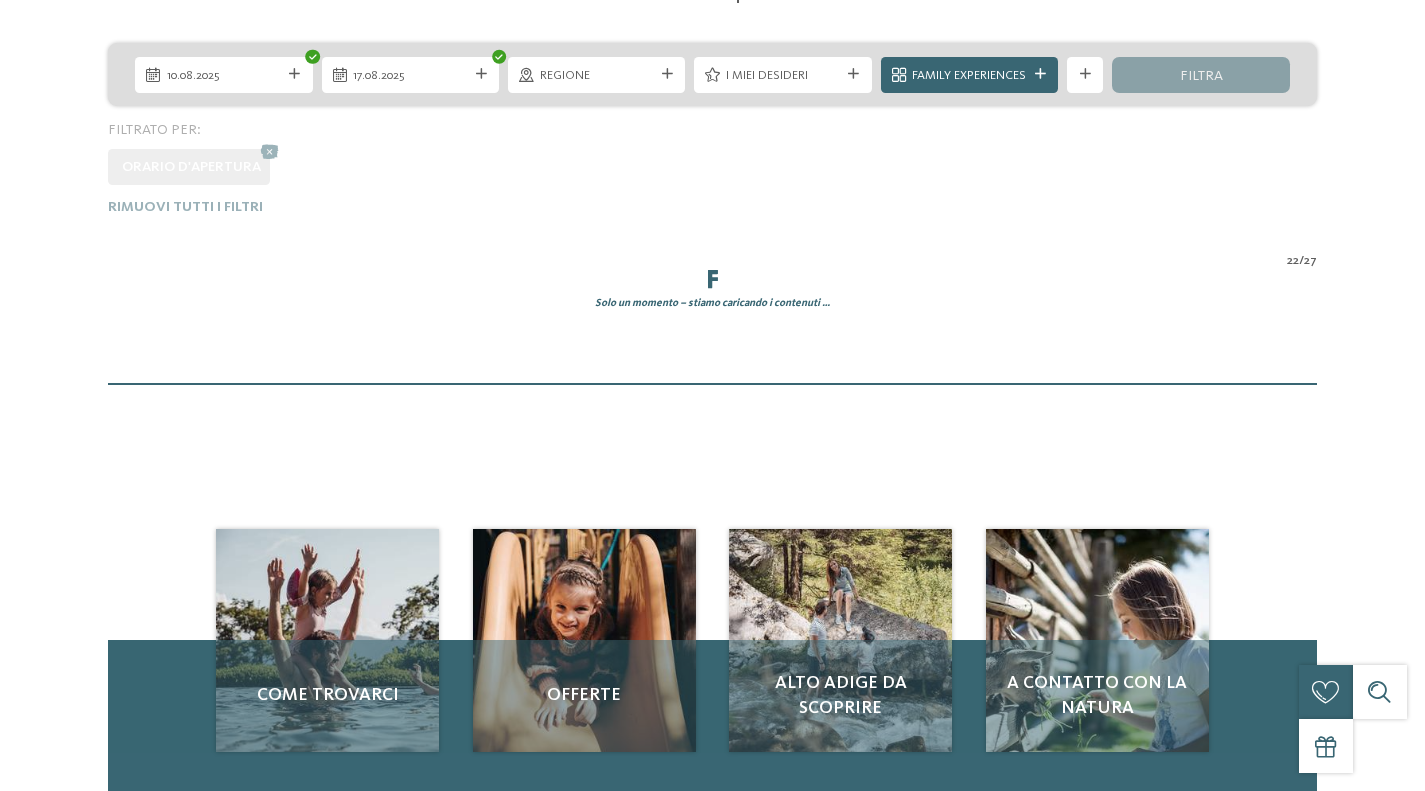 scroll, scrollTop: 0, scrollLeft: 0, axis: both 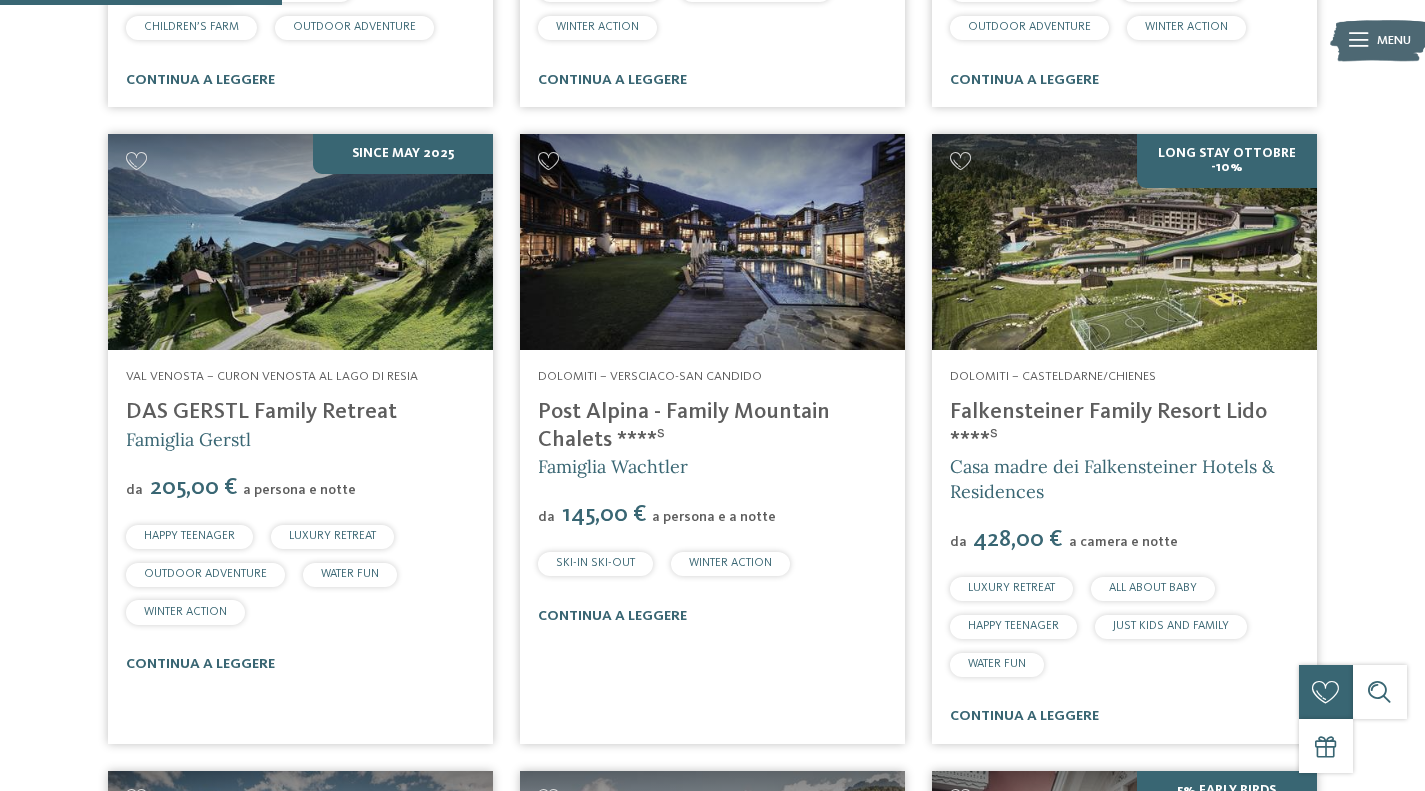 click on "DAS GERSTL Family Retreat" at bounding box center (261, 412) 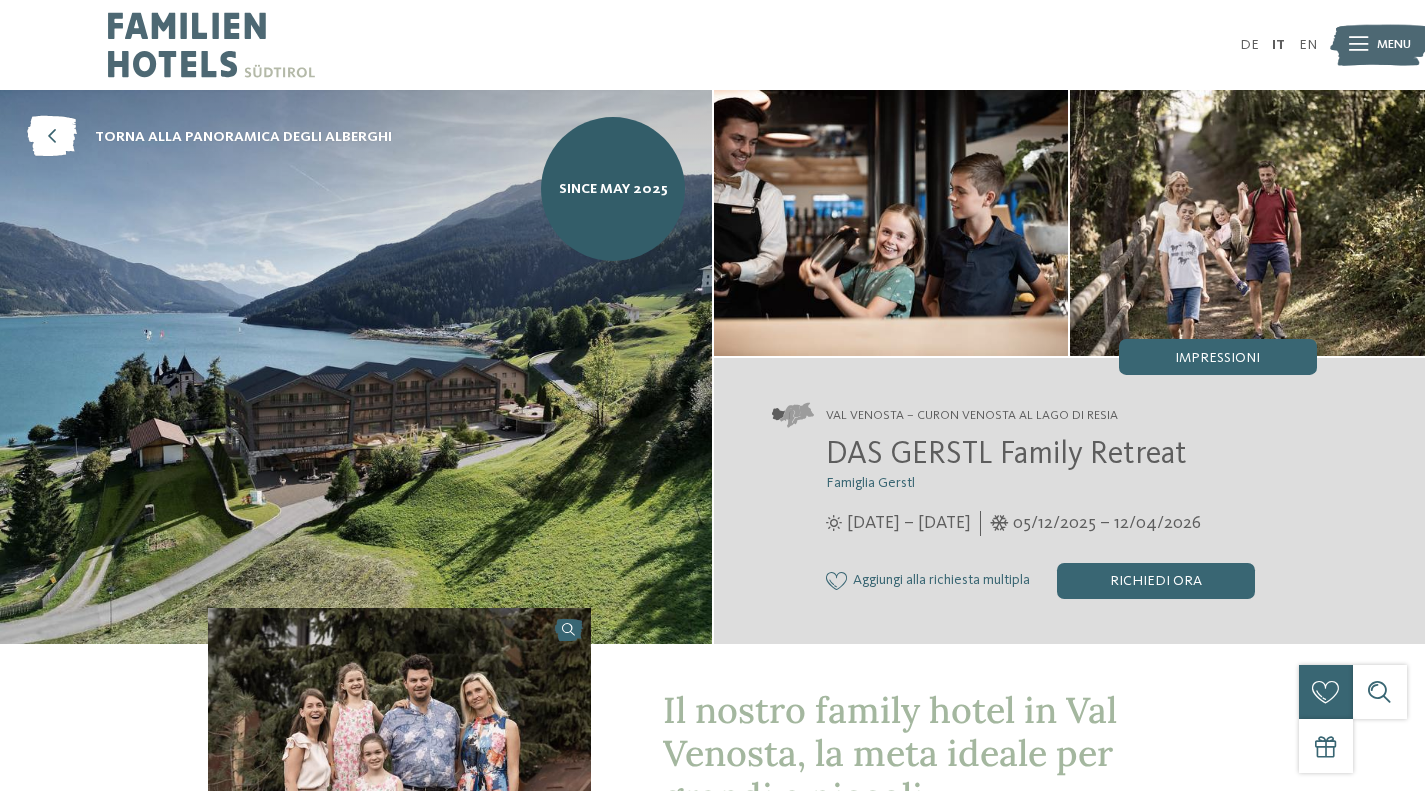 scroll, scrollTop: 0, scrollLeft: 0, axis: both 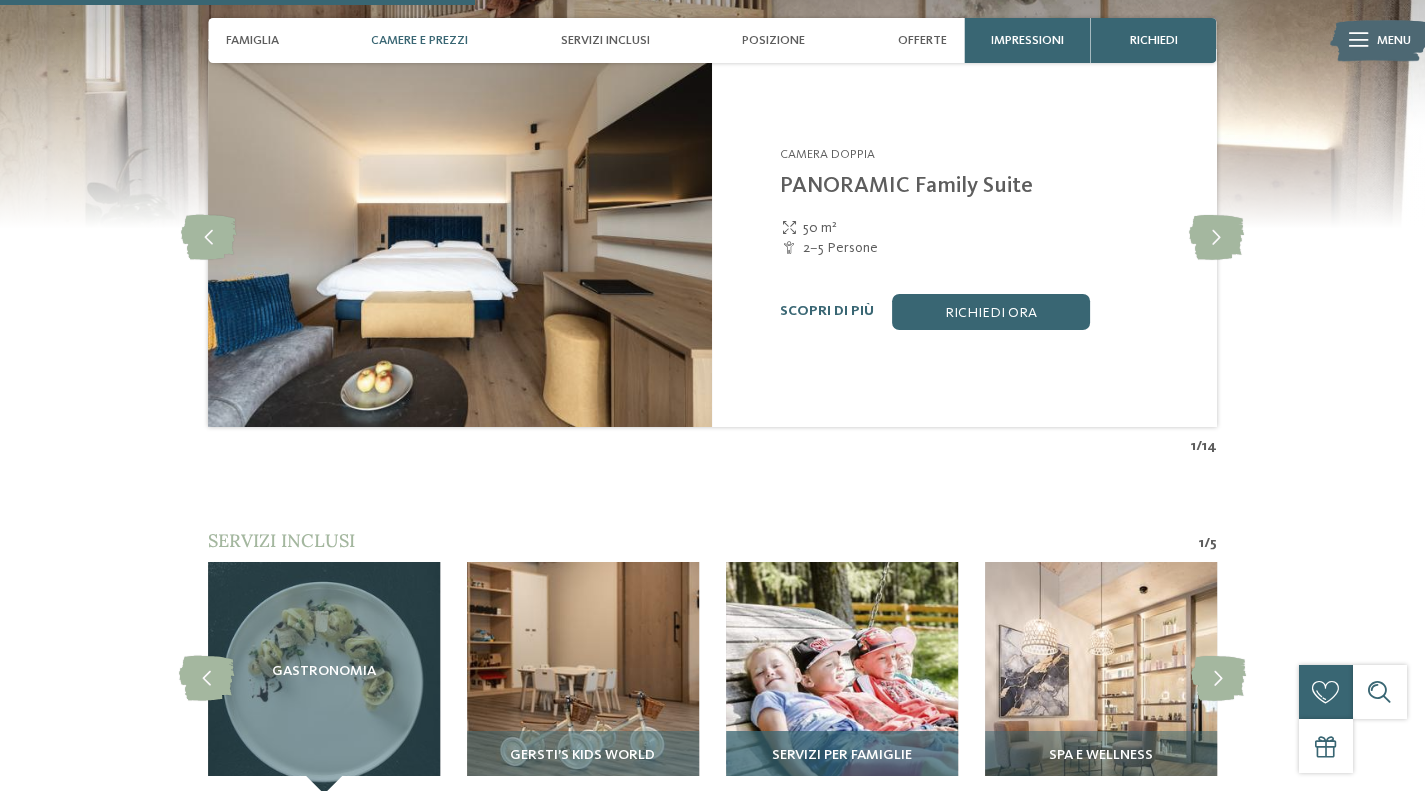 click at bounding box center [842, 678] 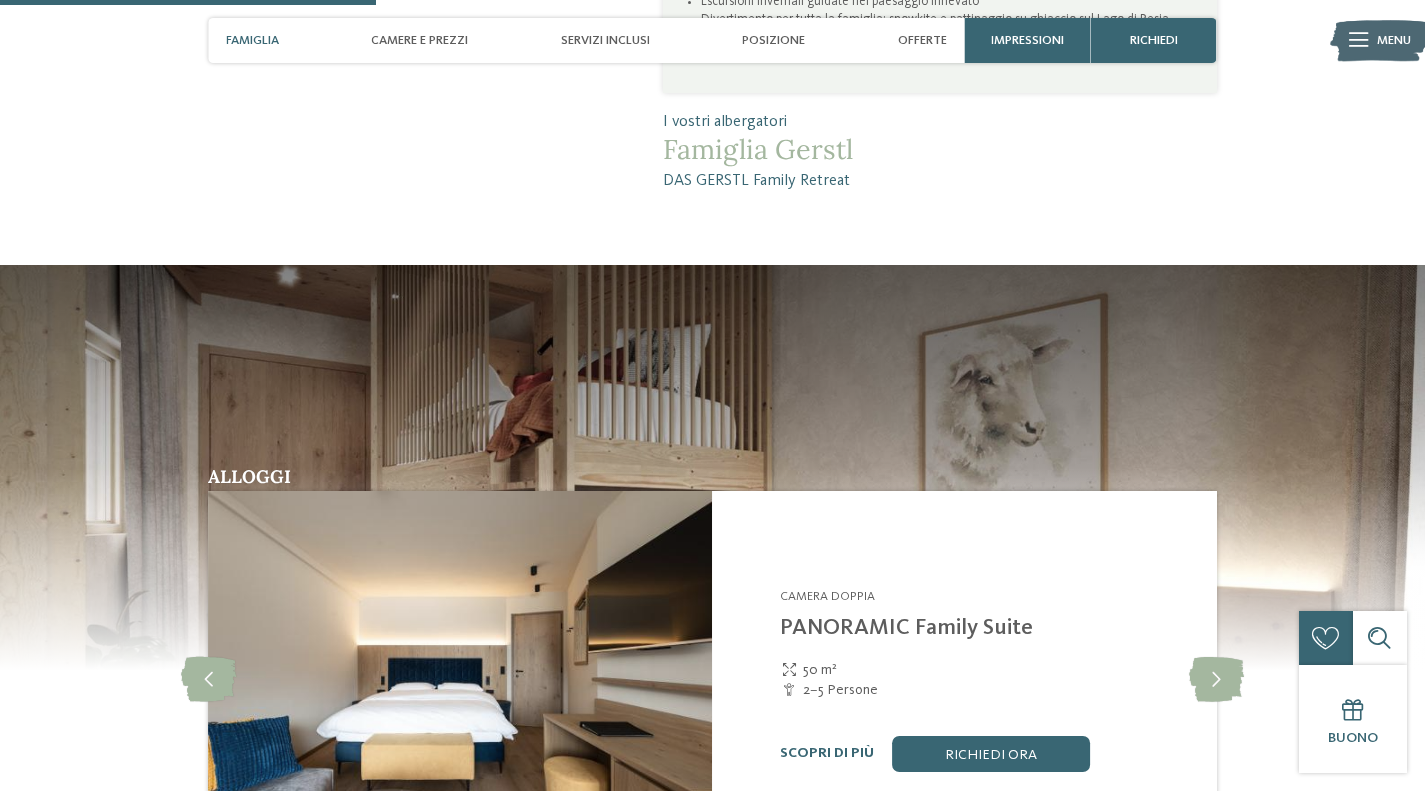 scroll, scrollTop: 1387, scrollLeft: 0, axis: vertical 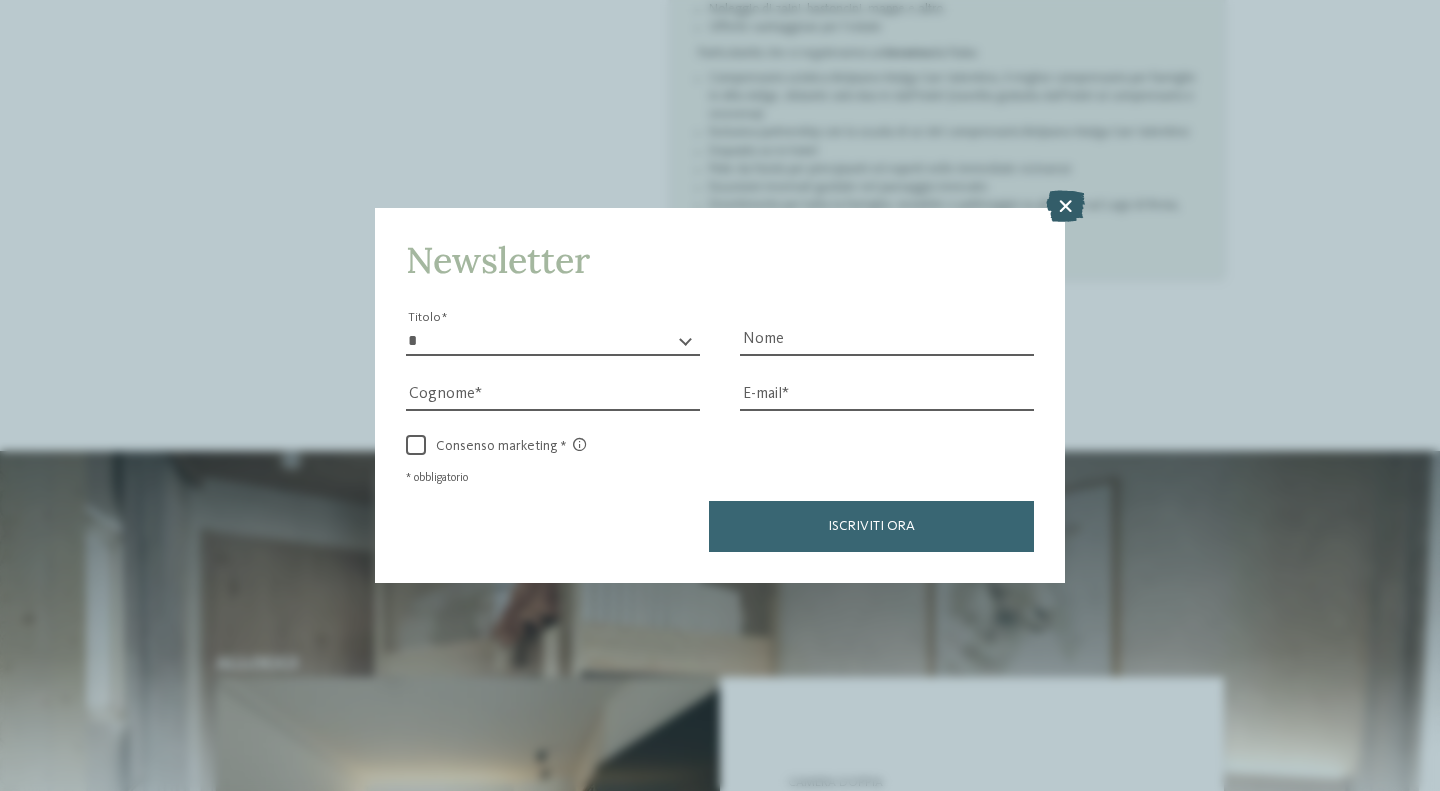 click at bounding box center [1065, 206] 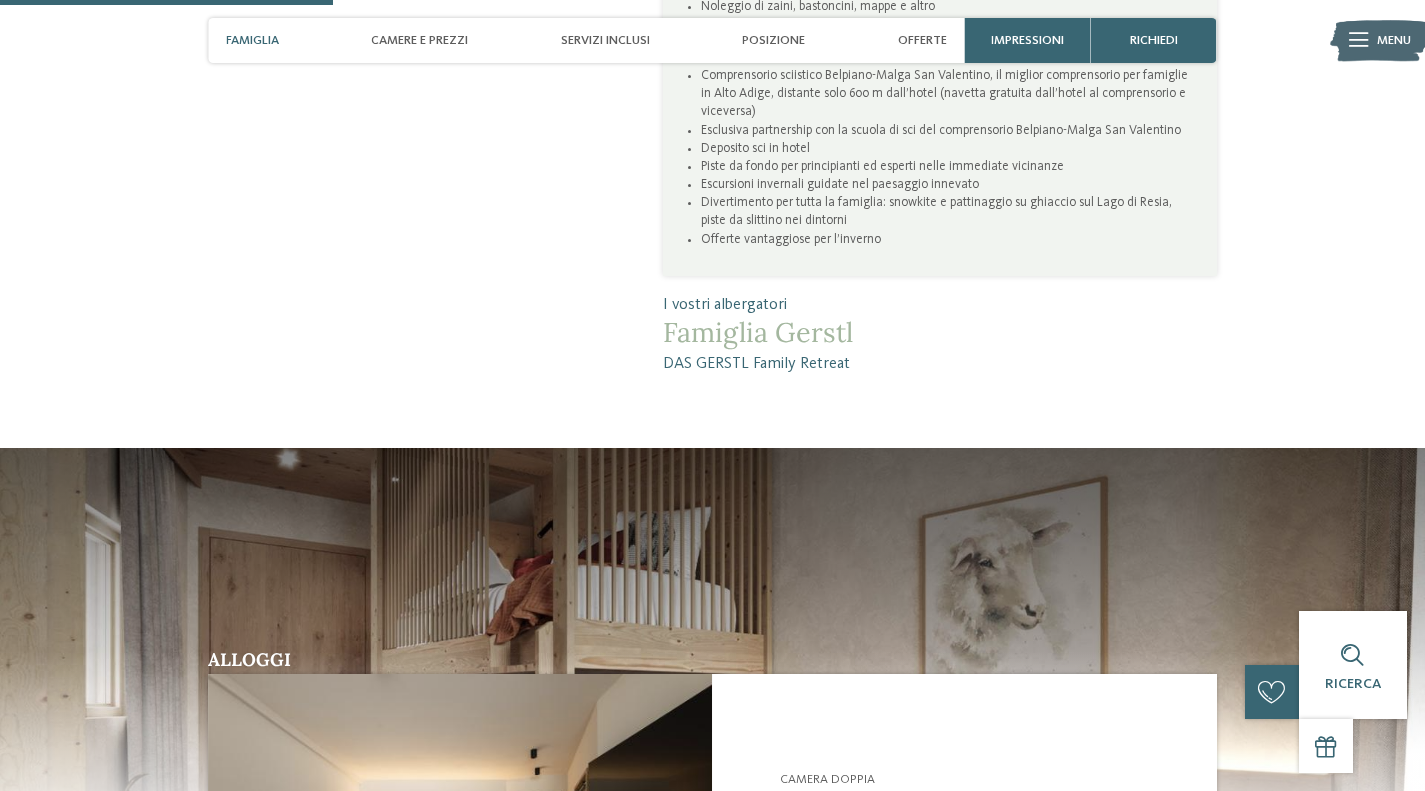 scroll, scrollTop: 695, scrollLeft: 0, axis: vertical 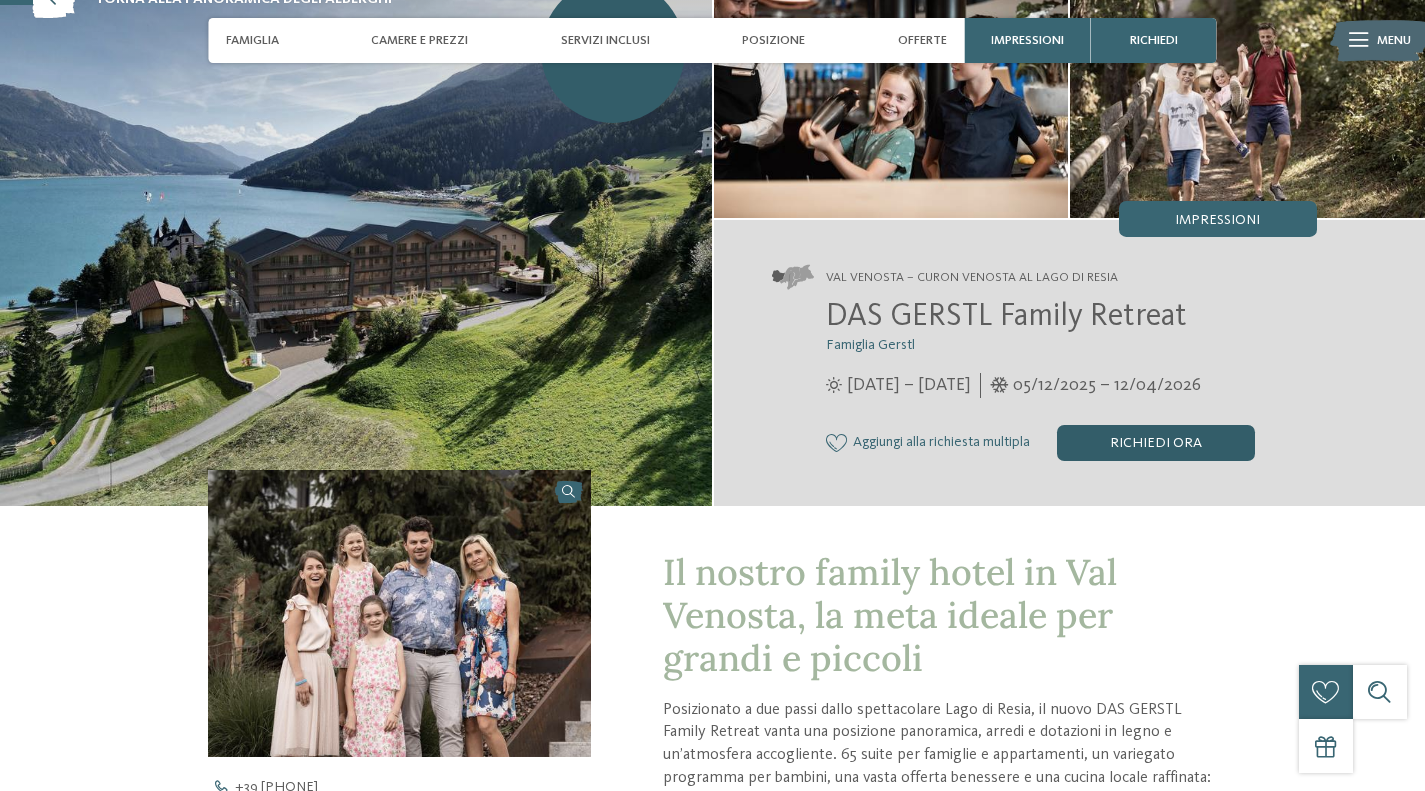 click on "Richiedi ora" at bounding box center [1156, 443] 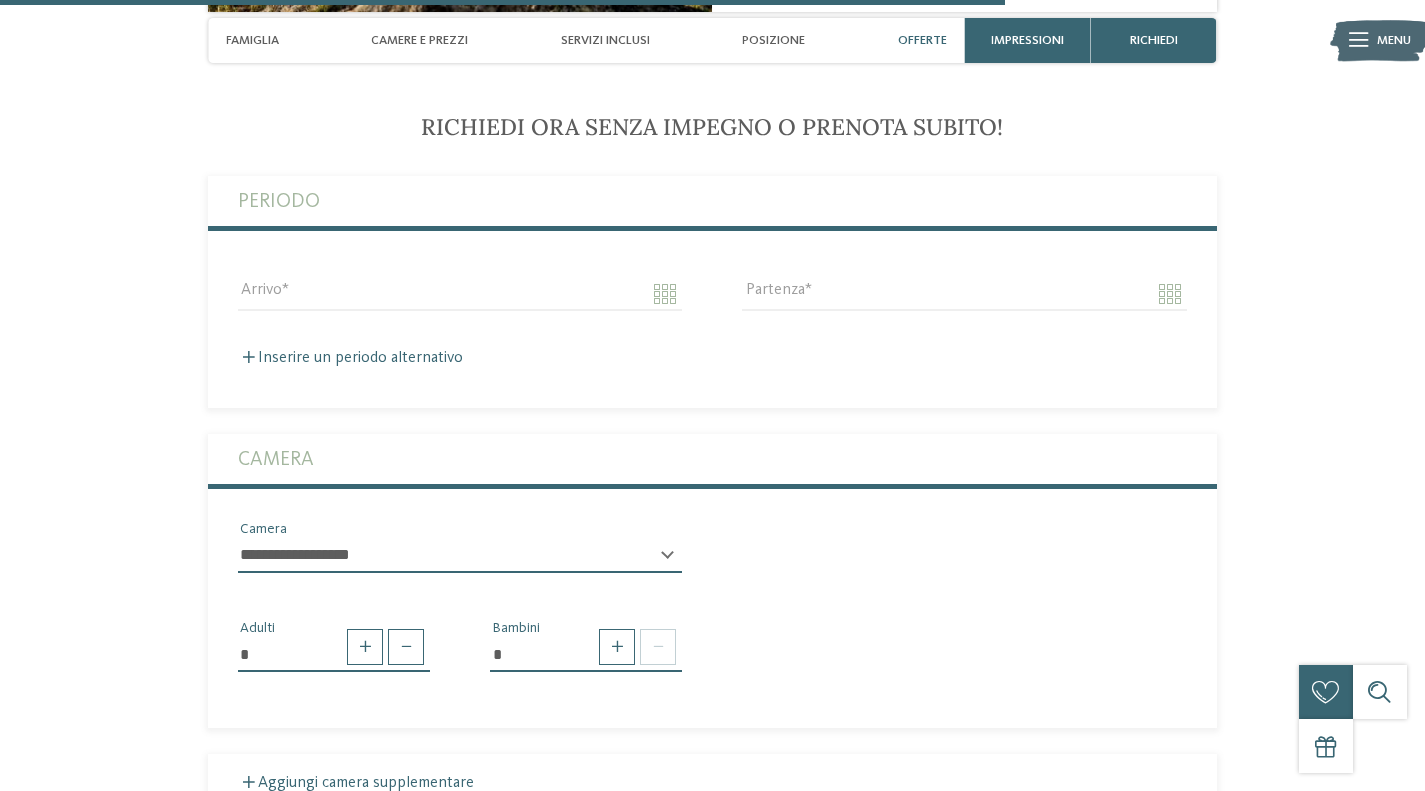 scroll, scrollTop: 4194, scrollLeft: 0, axis: vertical 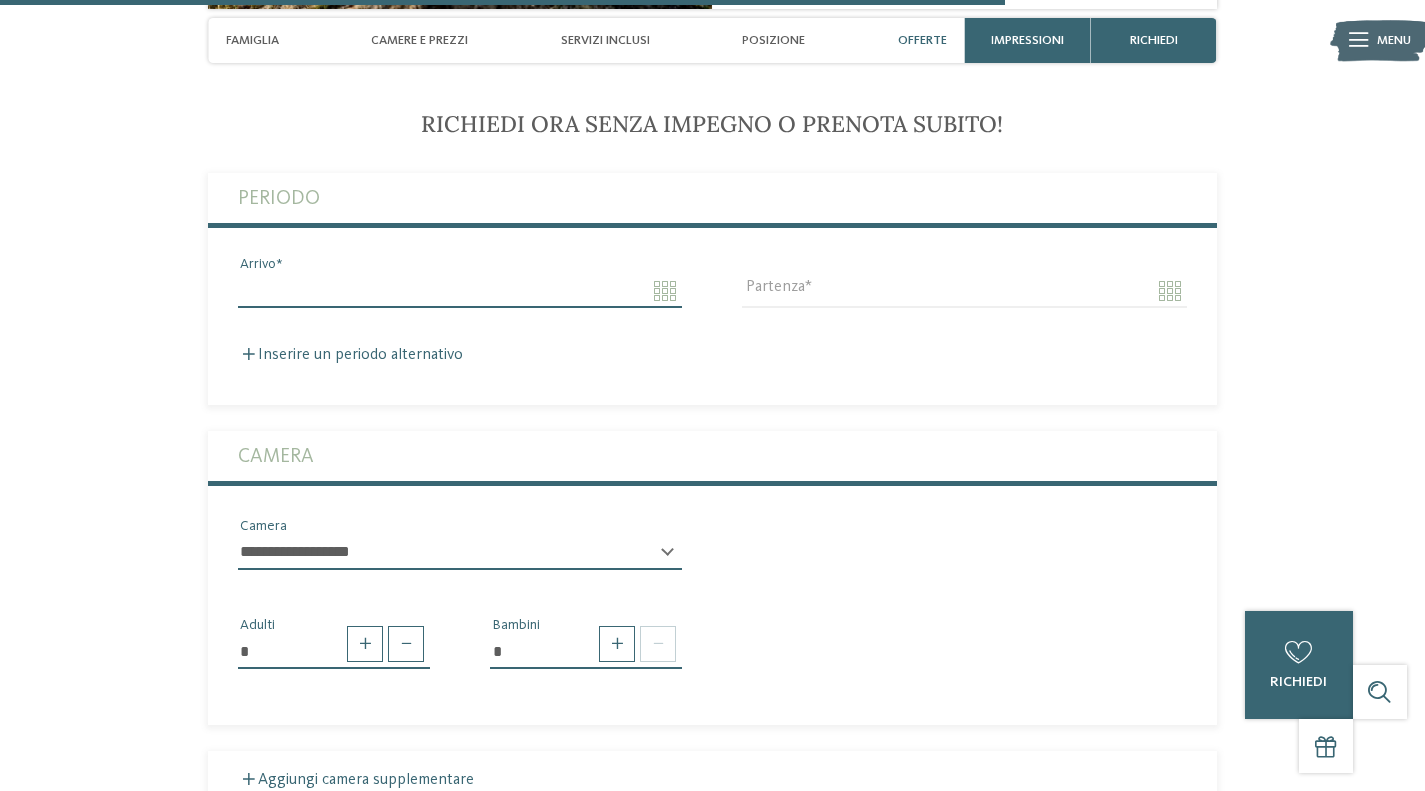 click on "Arrivo" at bounding box center (460, 291) 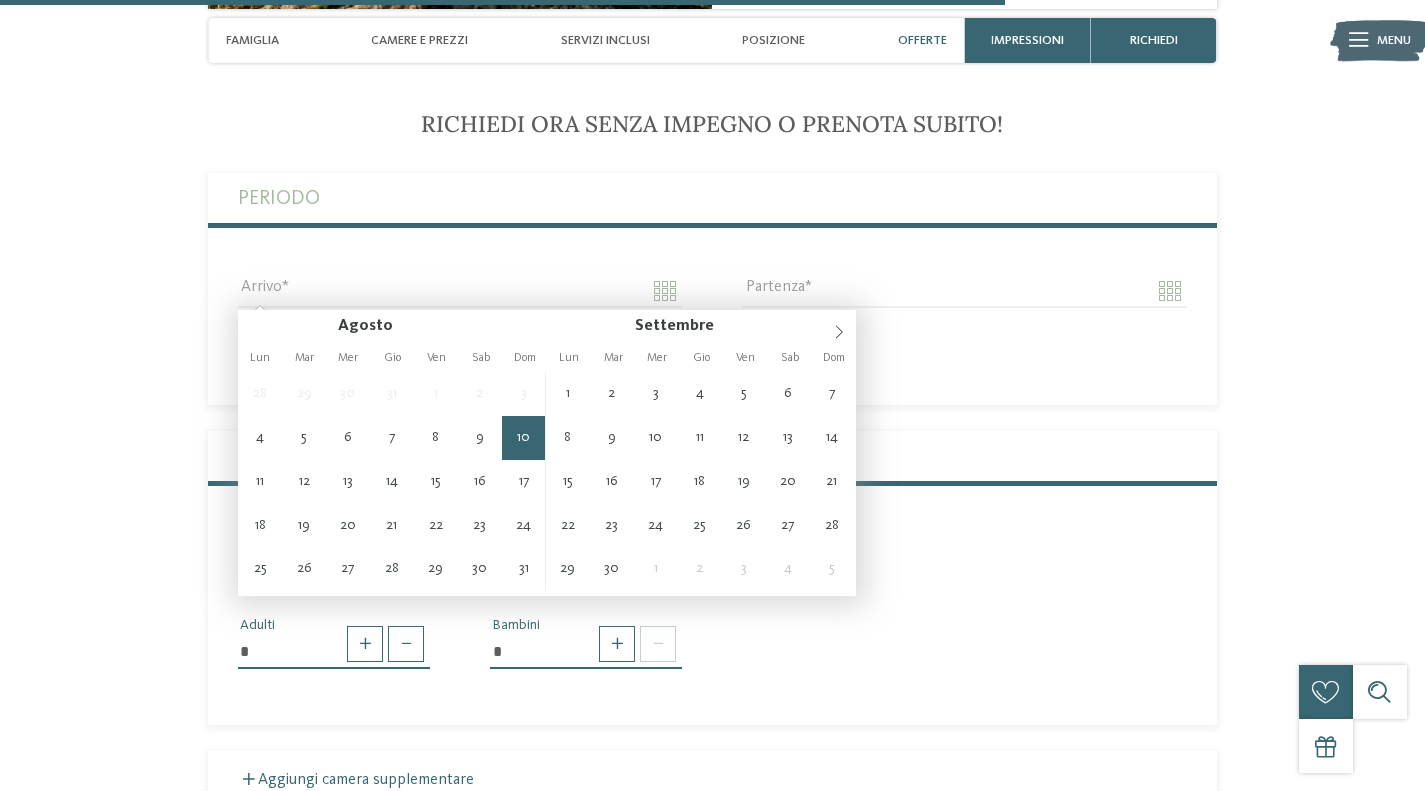 type on "**********" 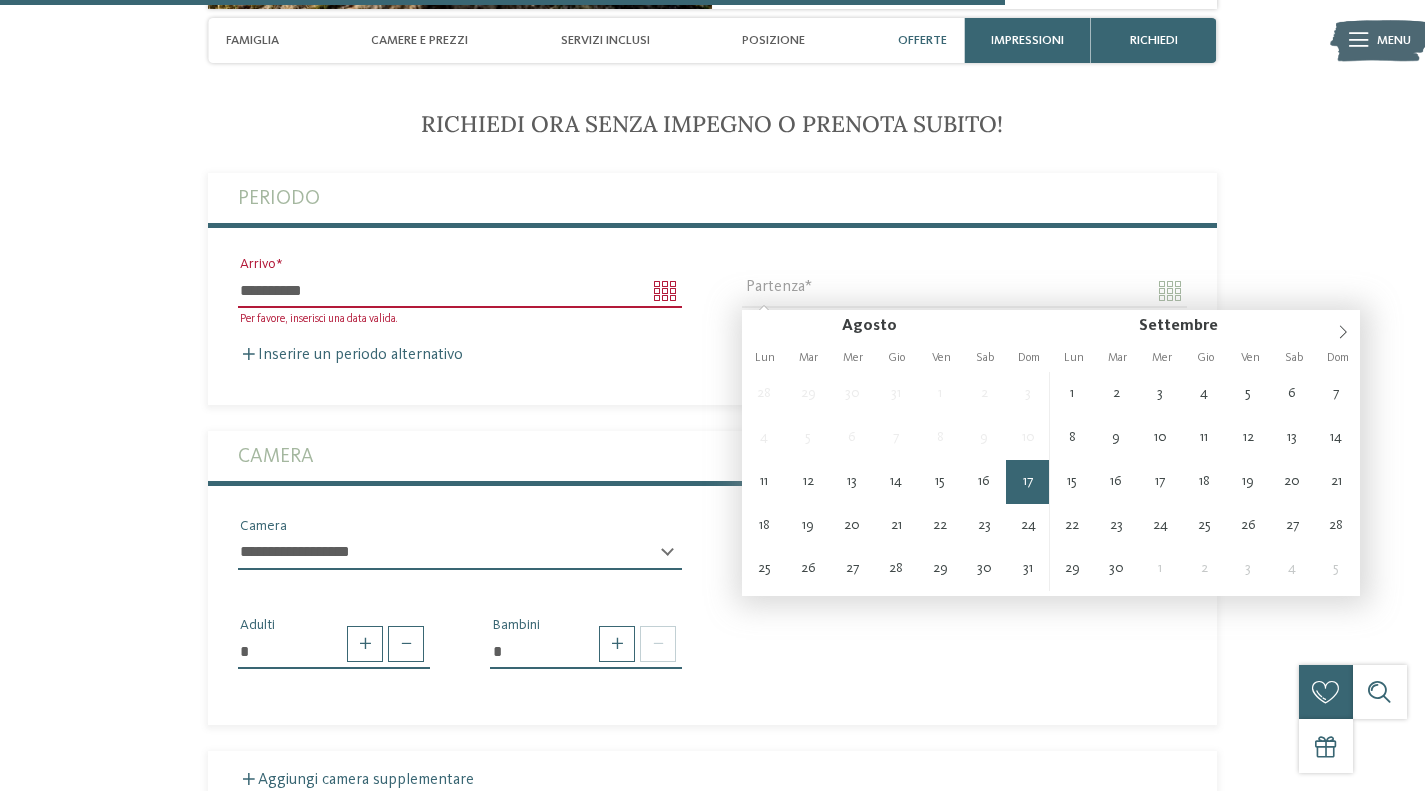 type on "**********" 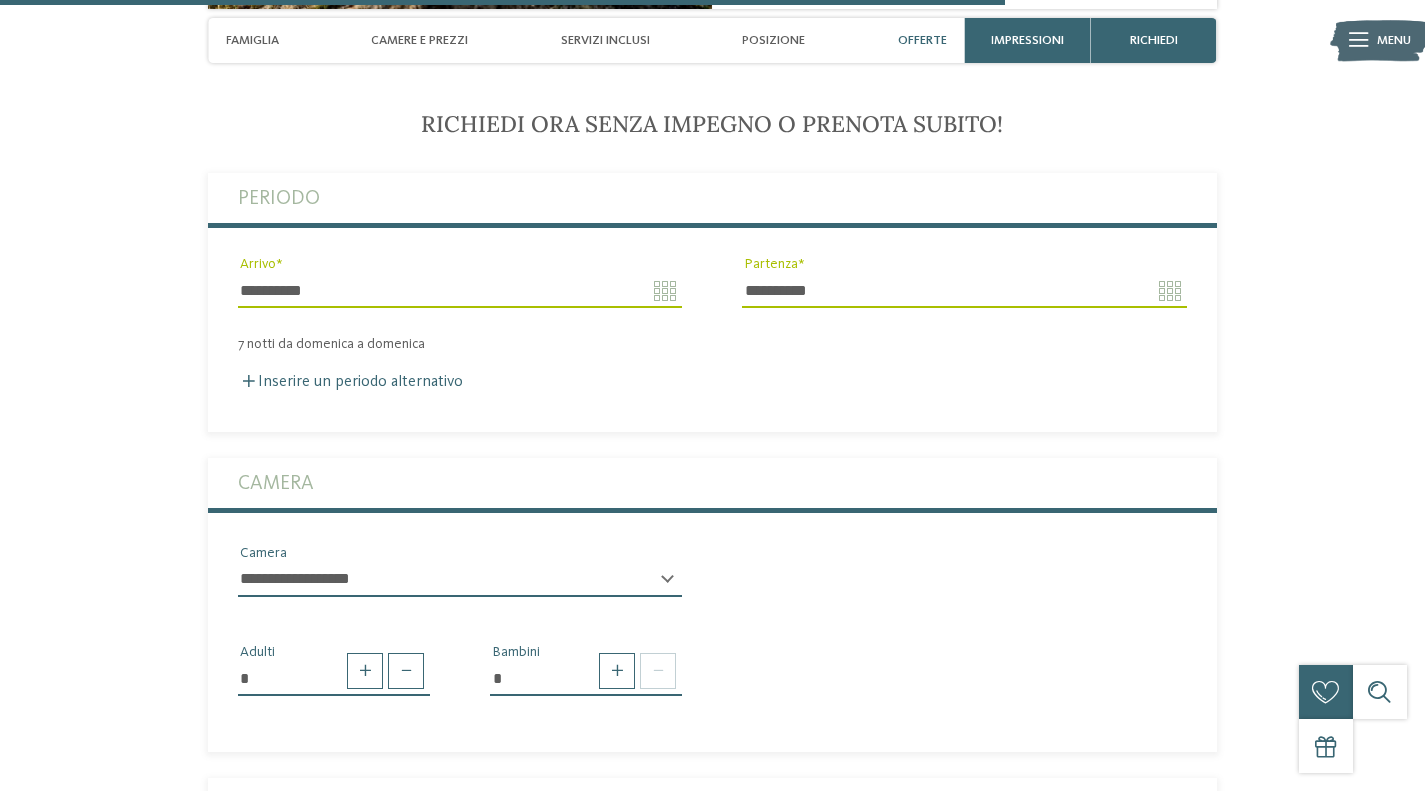 click on "**********" at bounding box center [460, 580] 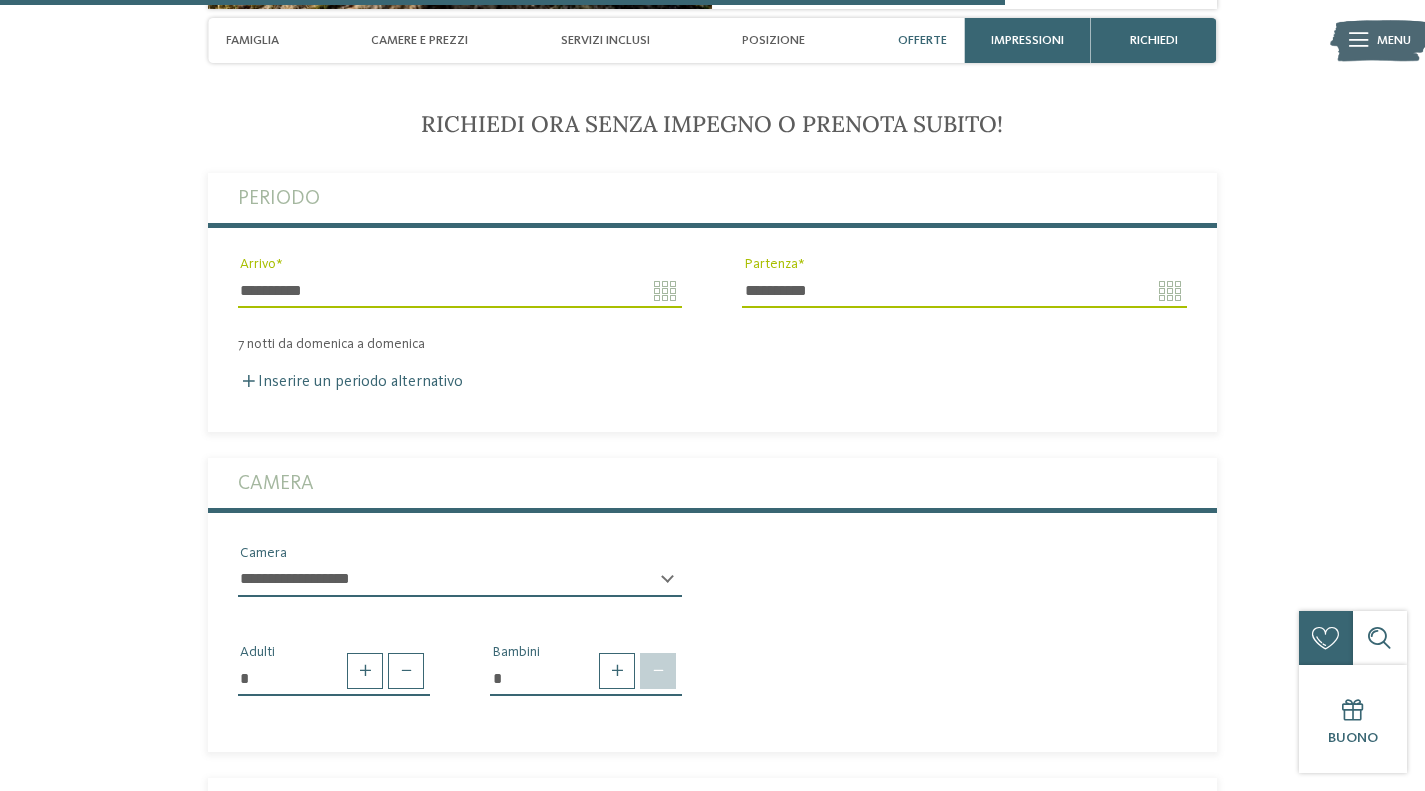 click at bounding box center (658, 671) 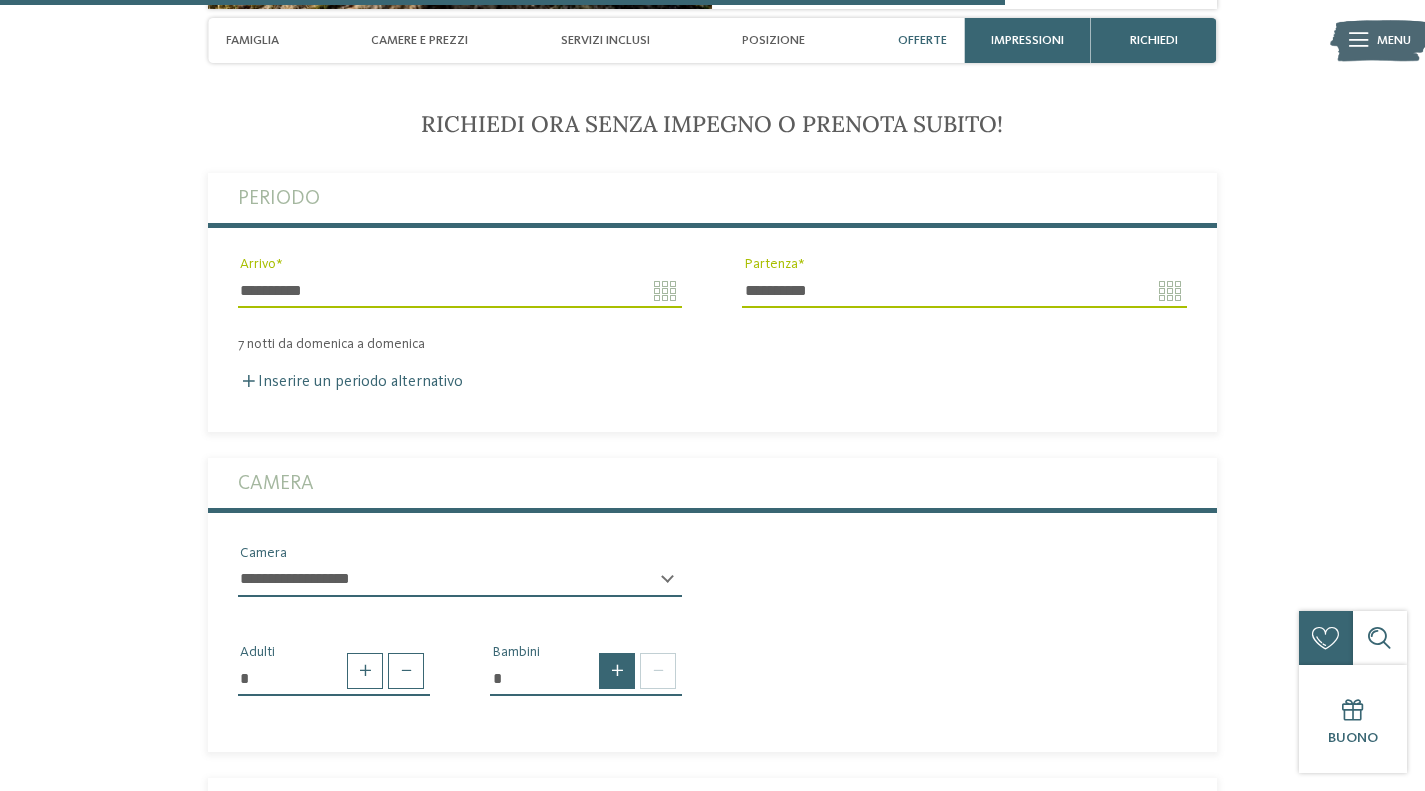 click at bounding box center [617, 671] 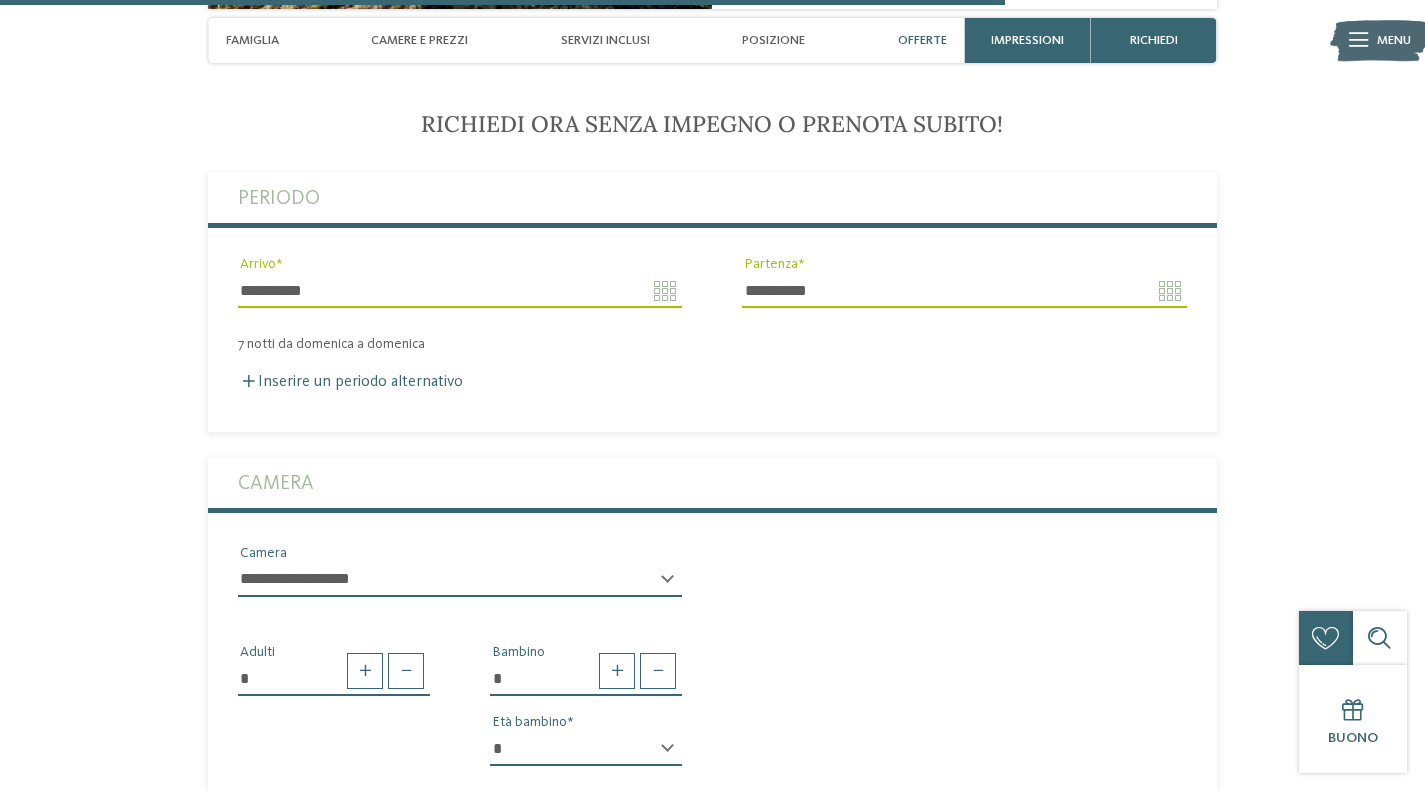 click on "*     [PERSON]       * * * * * * * * * * * ** ** ** ** ** ** ** **     [AGE] [PERSON]" at bounding box center (586, 712) 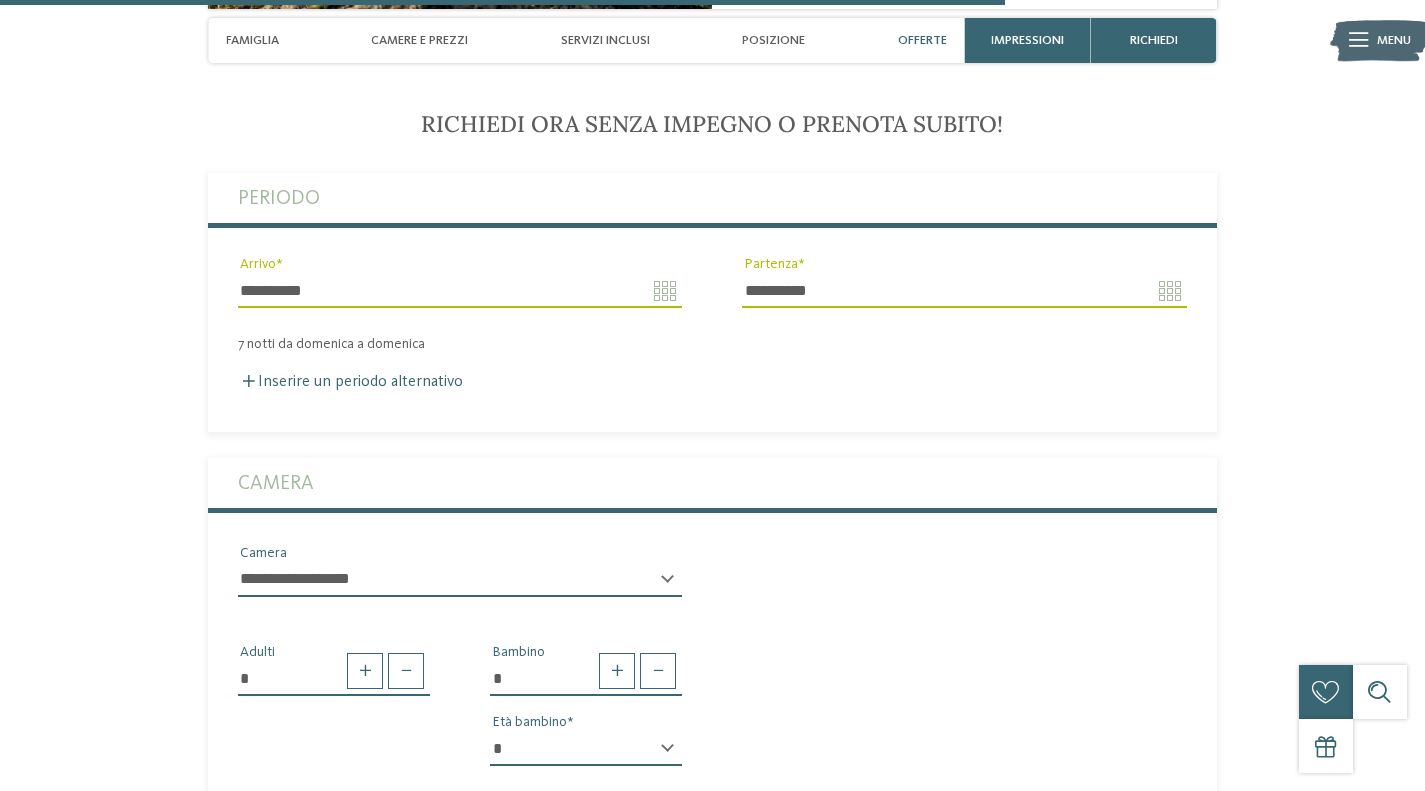 click on "* * * * * * * * * * * ** ** ** ** ** ** ** **     Età bambino" at bounding box center (586, 757) 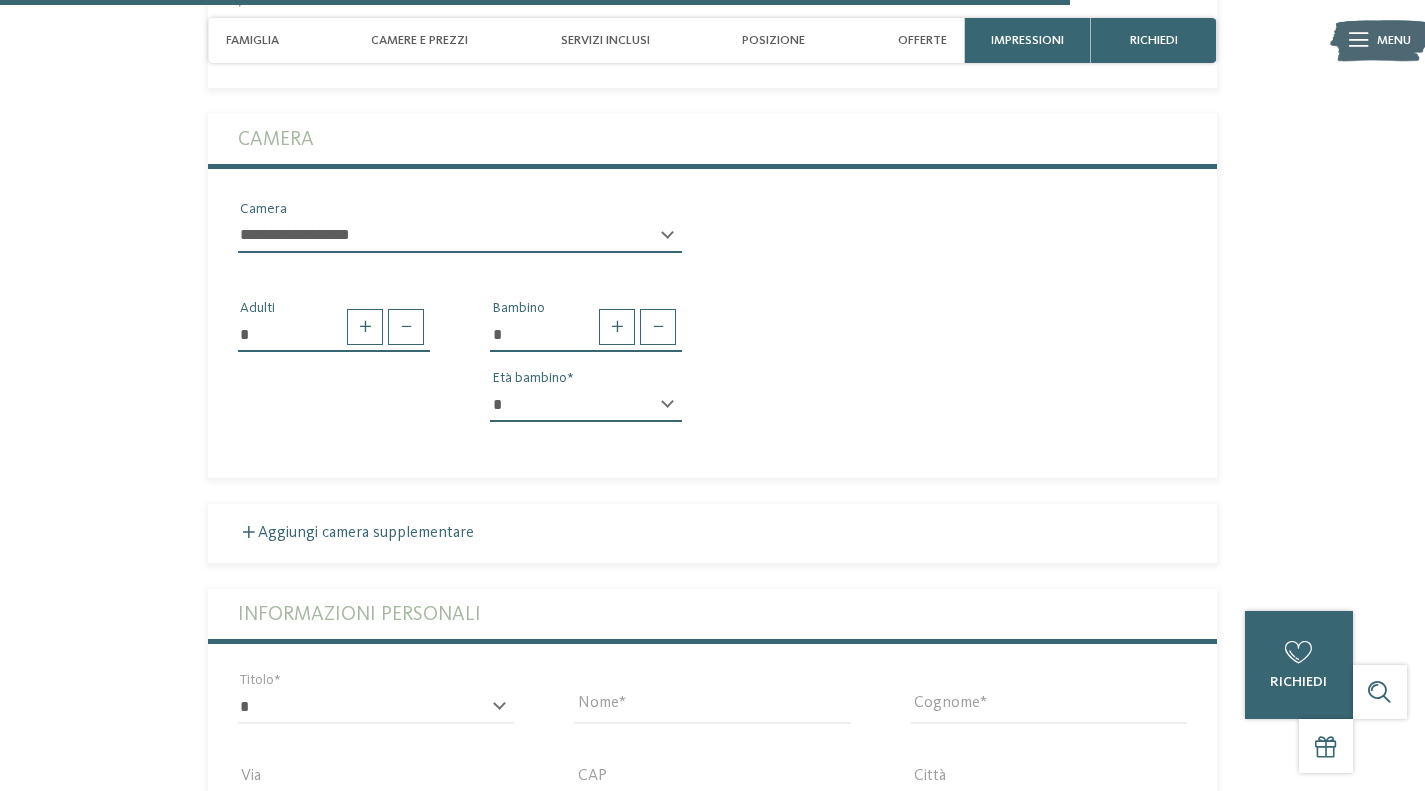 scroll, scrollTop: 4533, scrollLeft: 0, axis: vertical 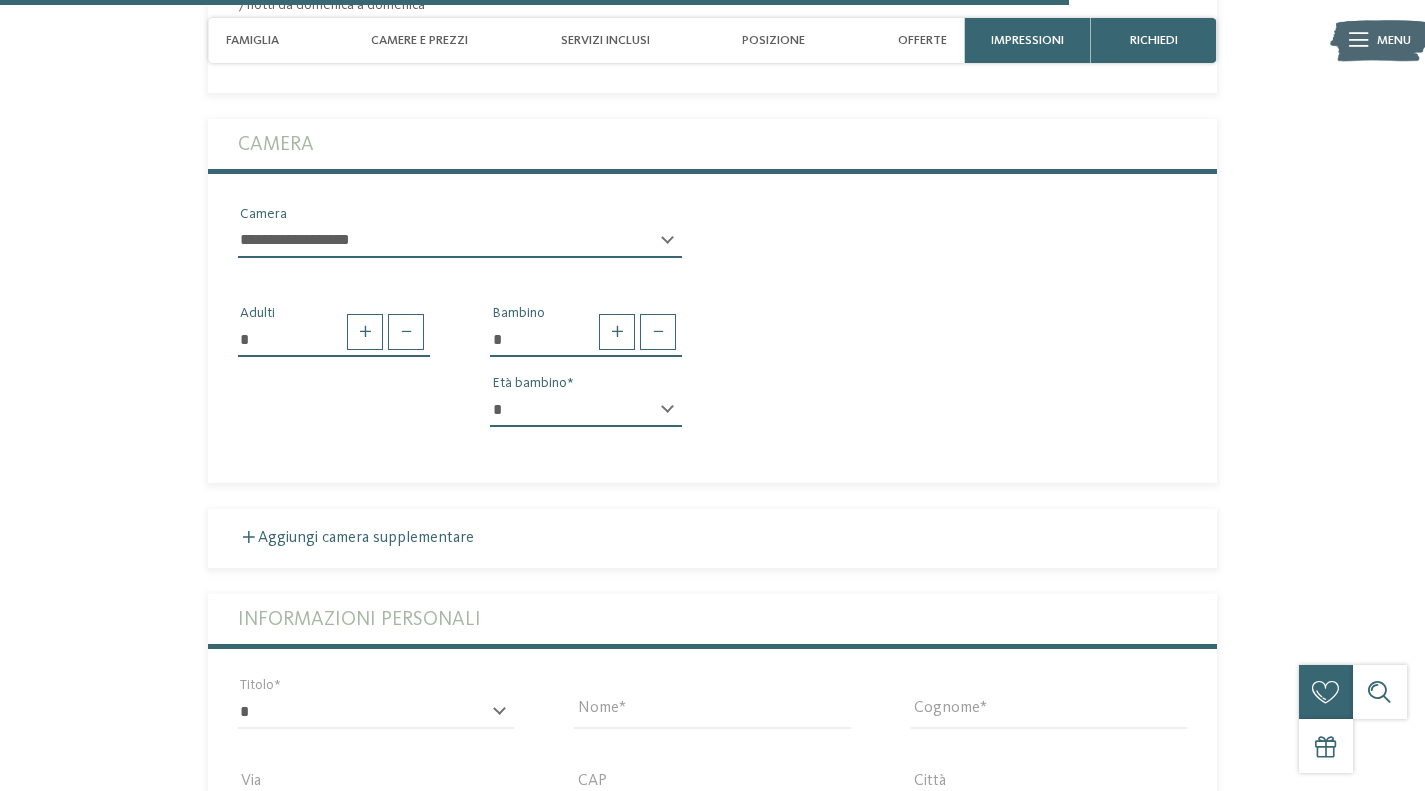 click on "* * * * * * * * * * * ** ** ** ** ** ** ** **" at bounding box center [586, 410] 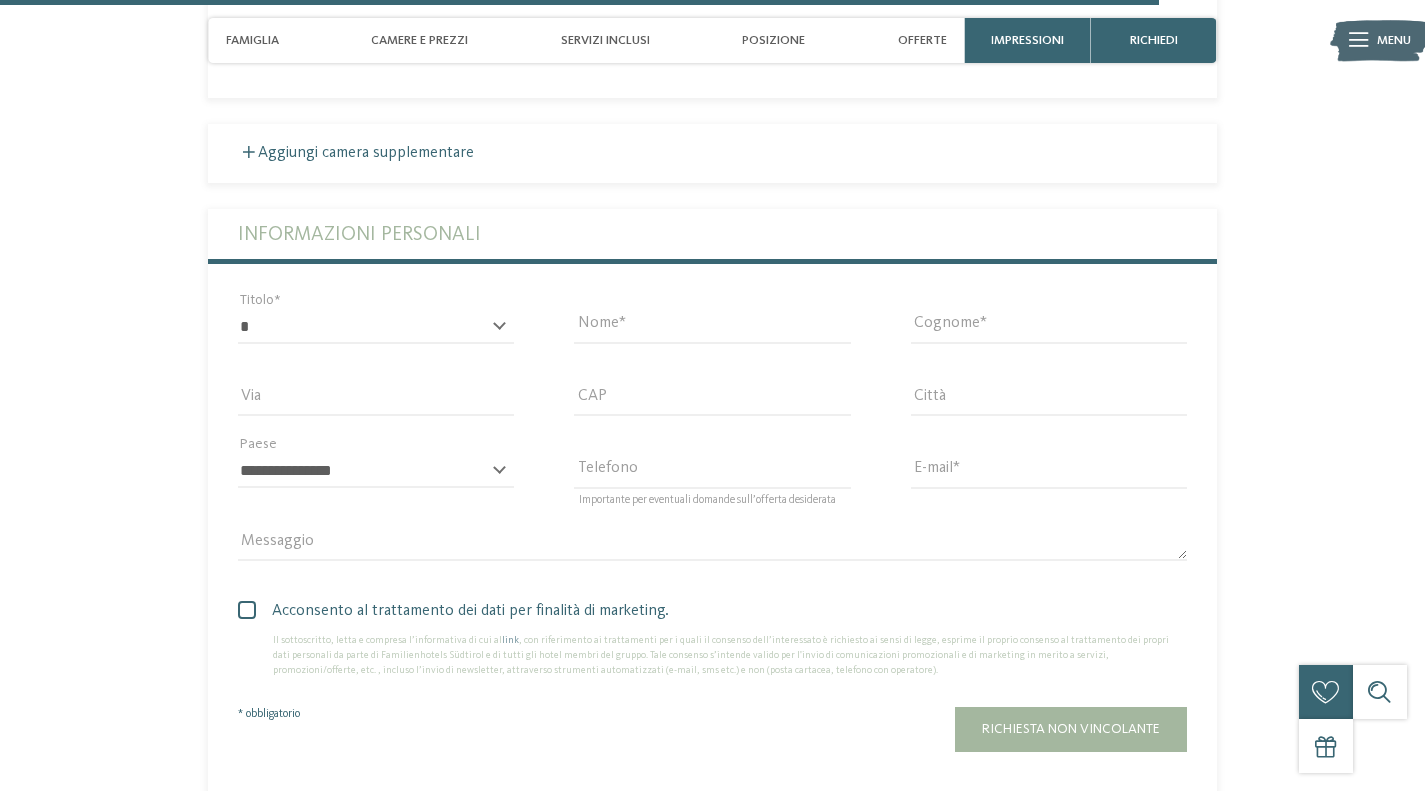 scroll, scrollTop: 4913, scrollLeft: 0, axis: vertical 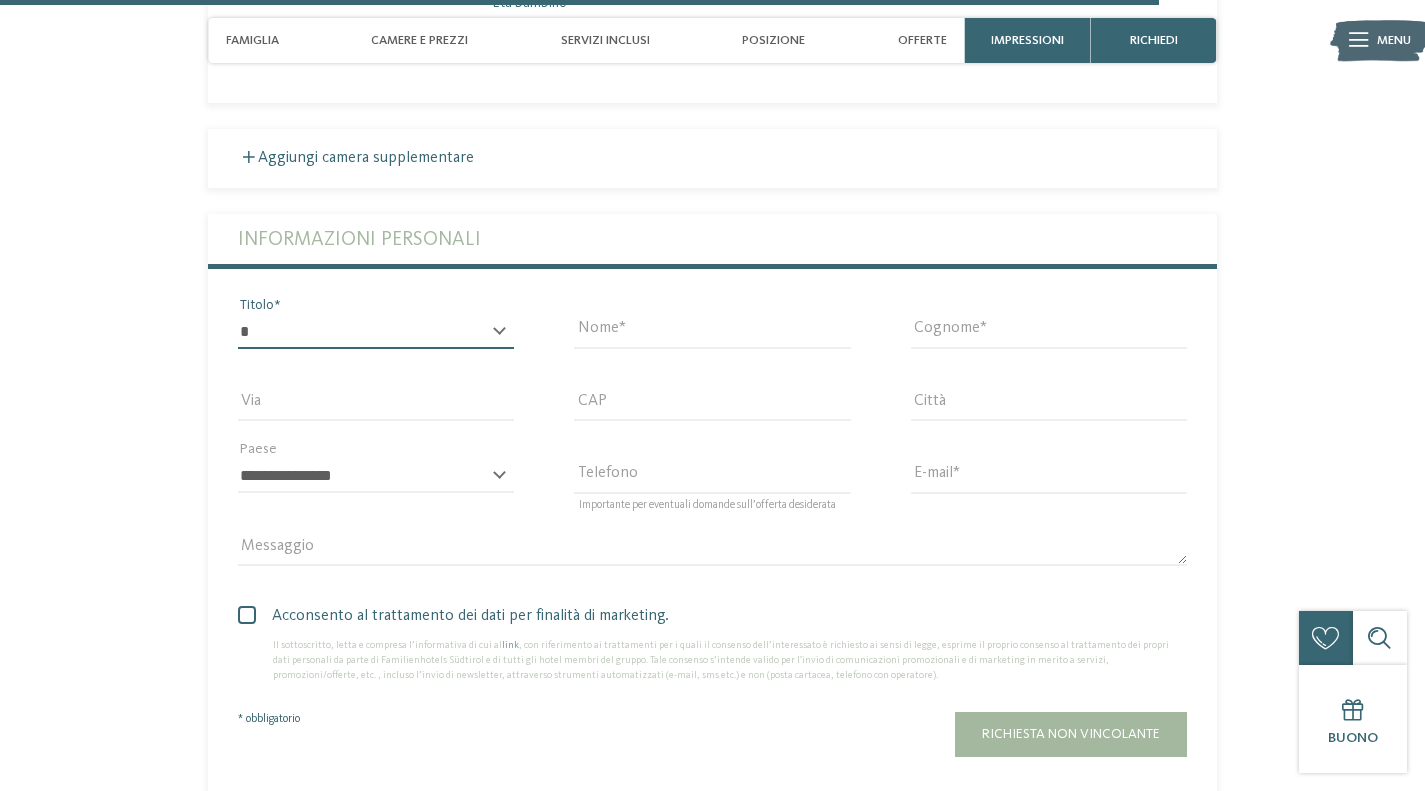 click on "* ****** ******* ******** ******" at bounding box center [376, 332] 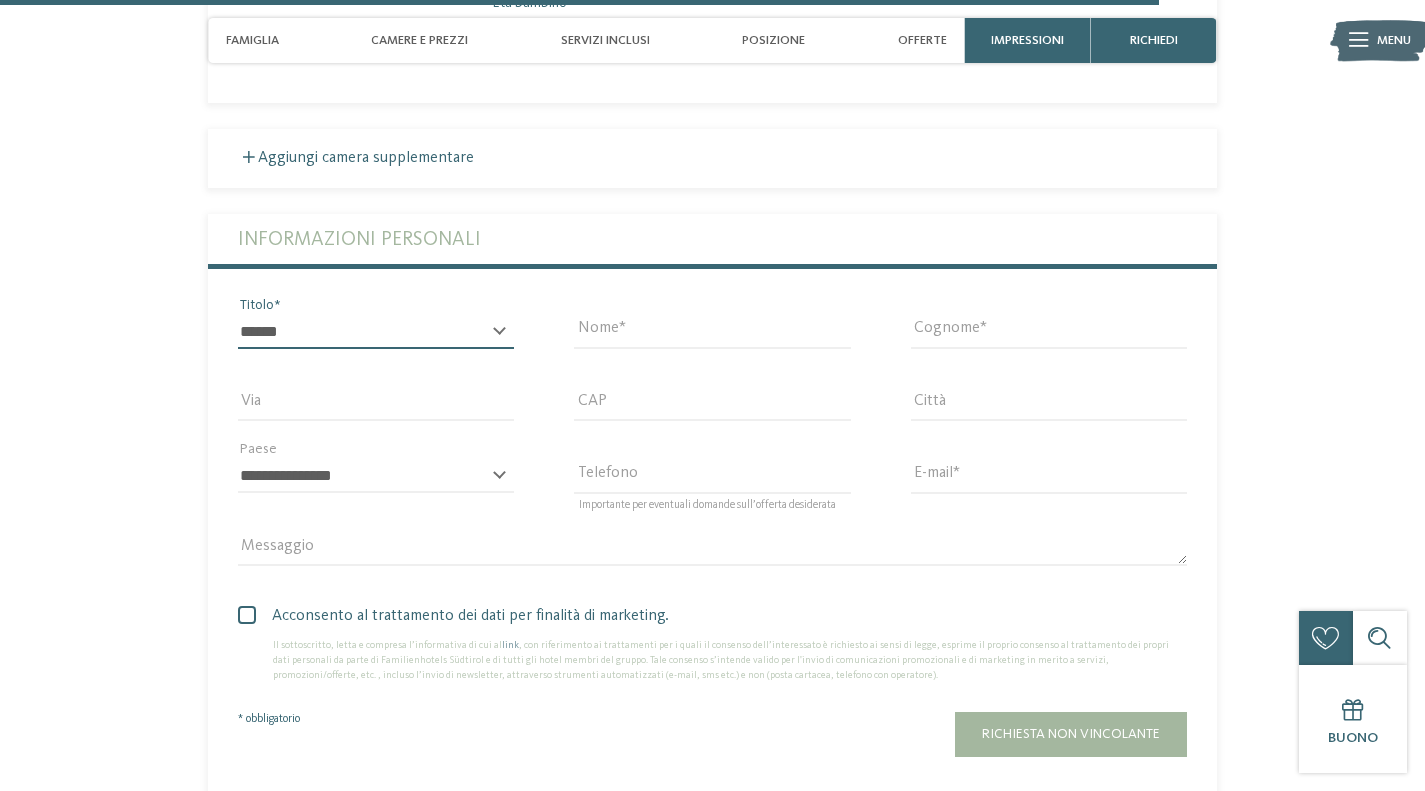 click on "* ****** ******* ******** ******" at bounding box center (376, 332) 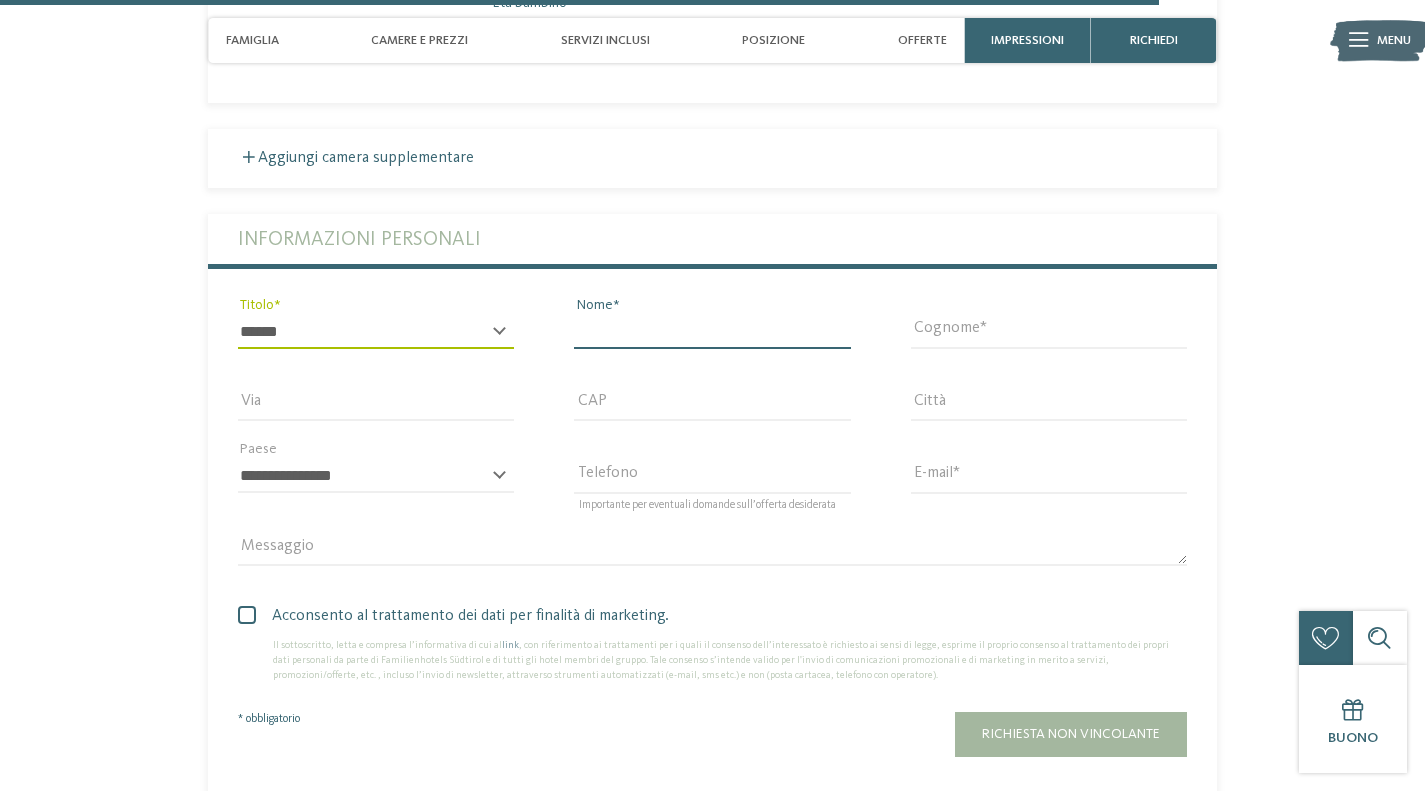 click on "Nome" at bounding box center (712, 332) 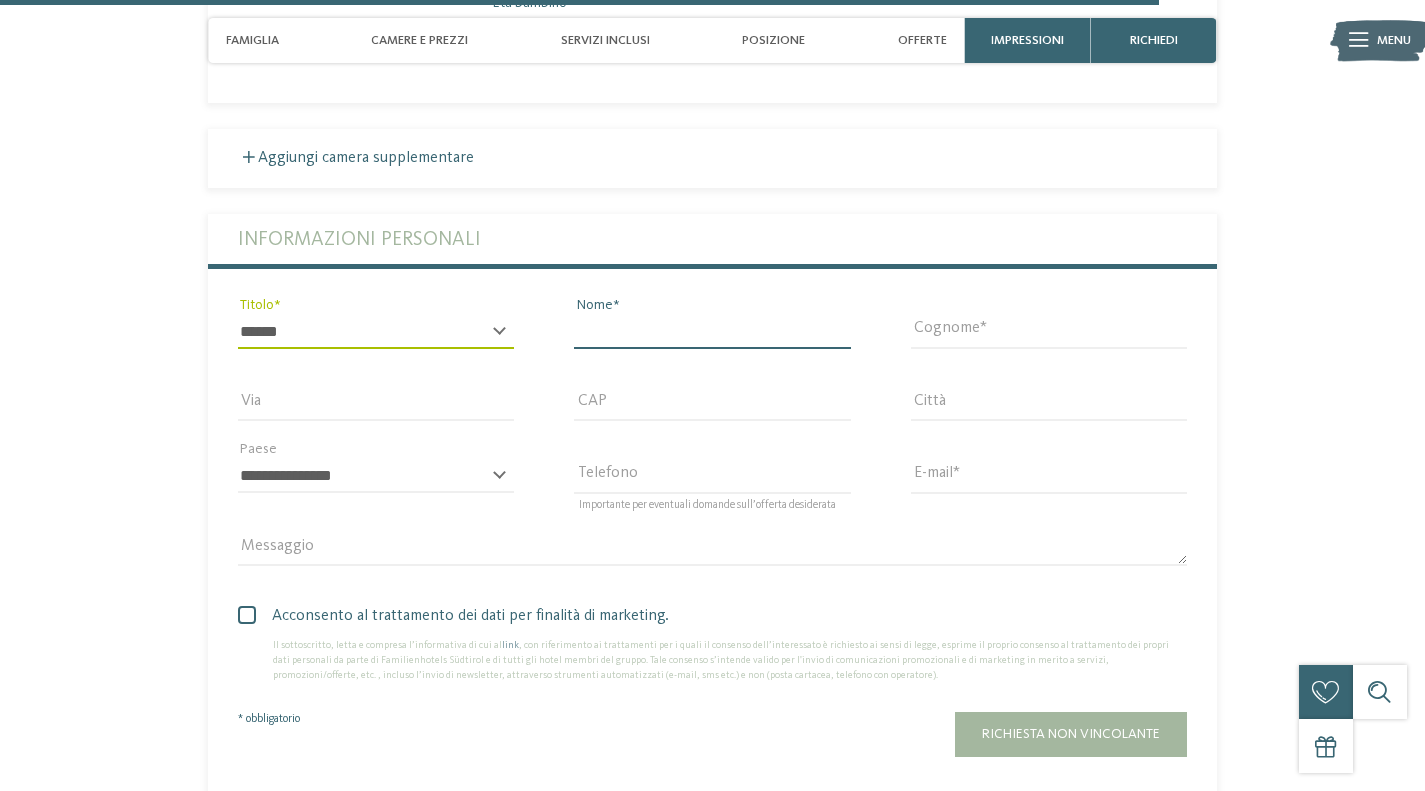 type on "*******" 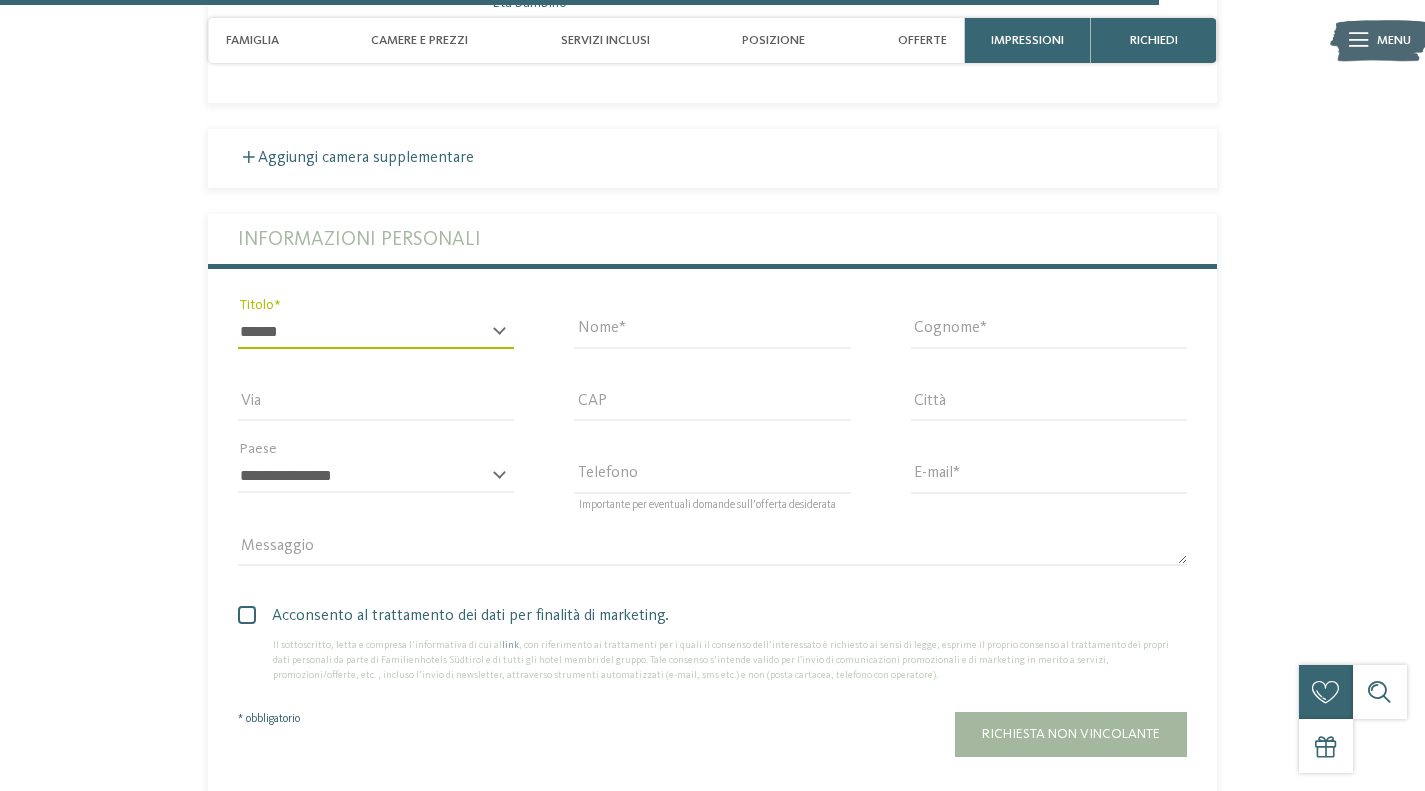 type on "*****" 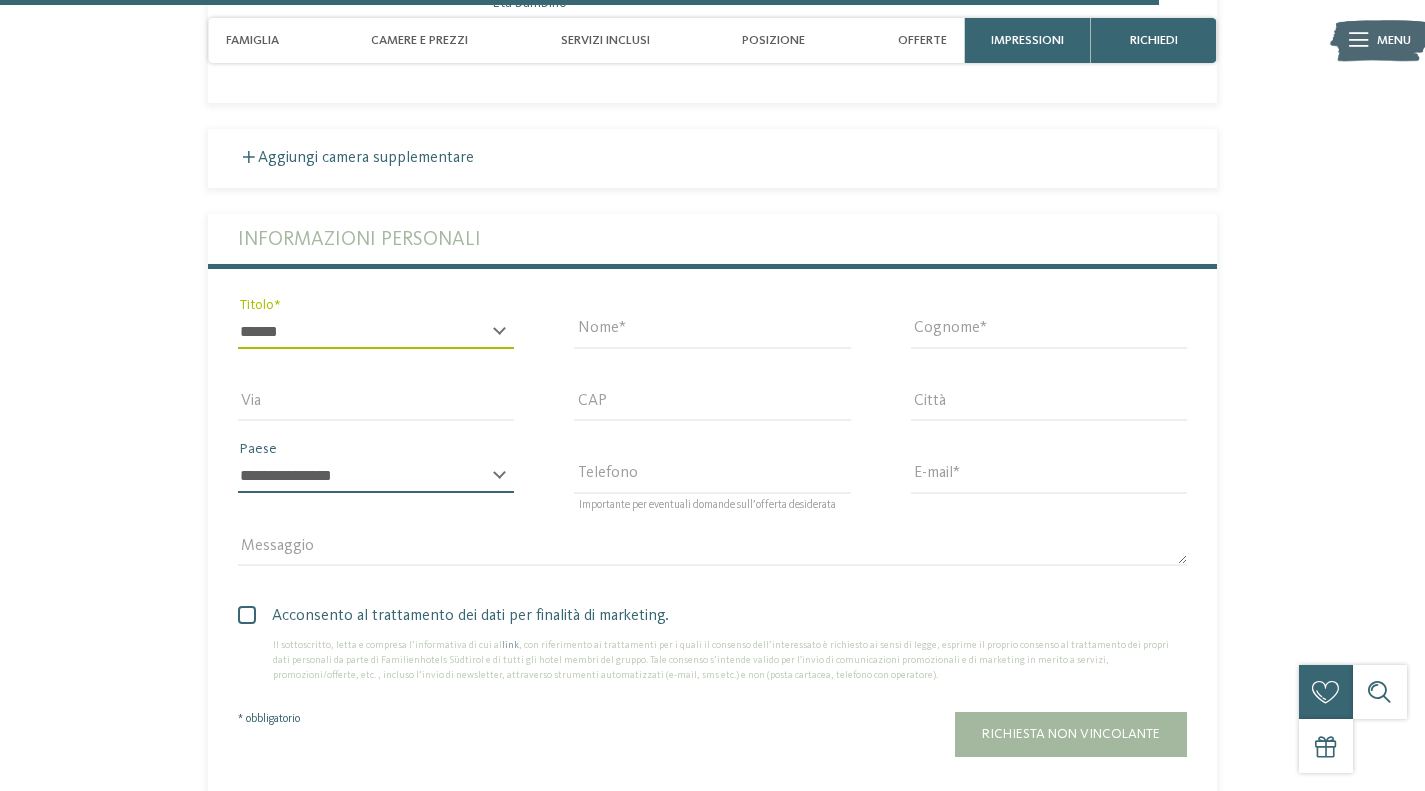 select on "**" 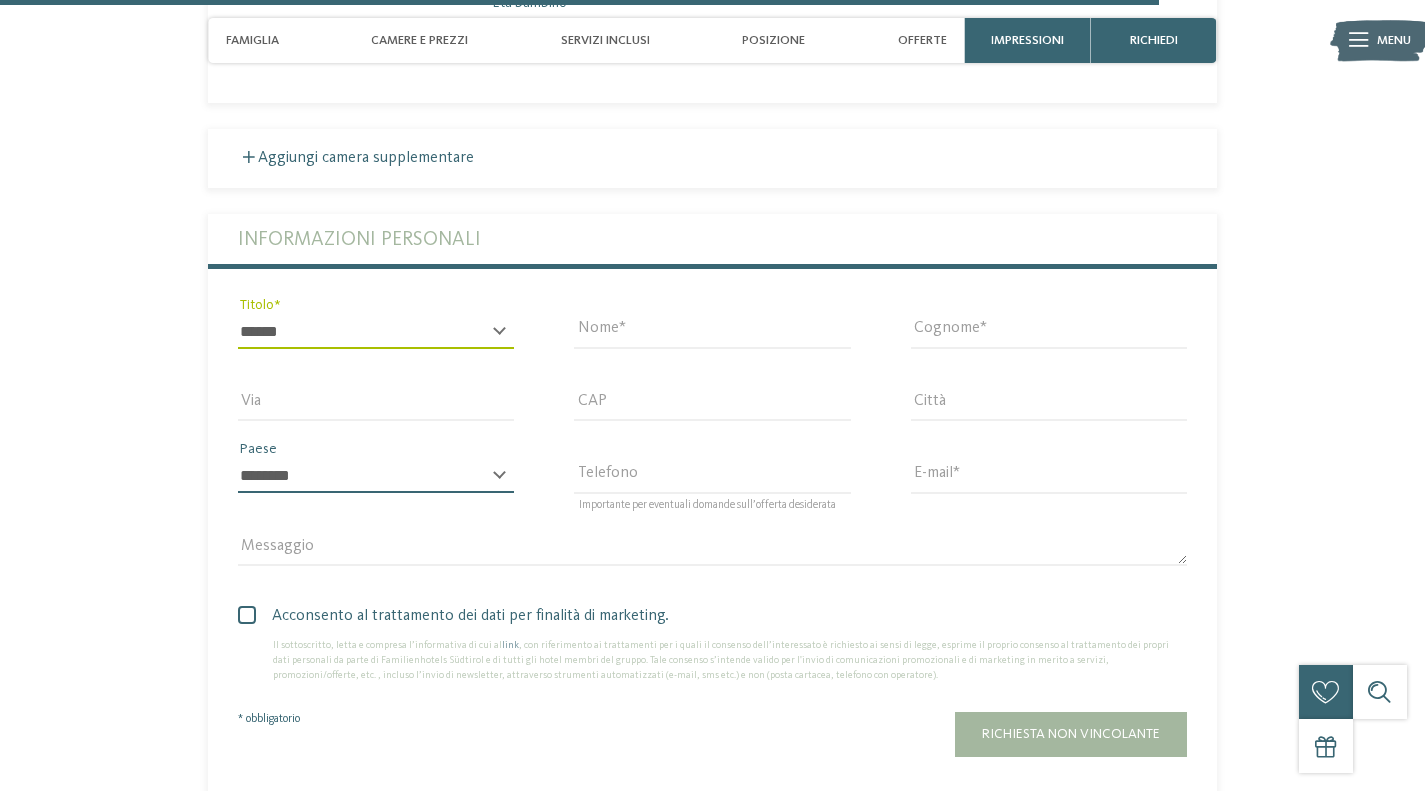 type on "**********" 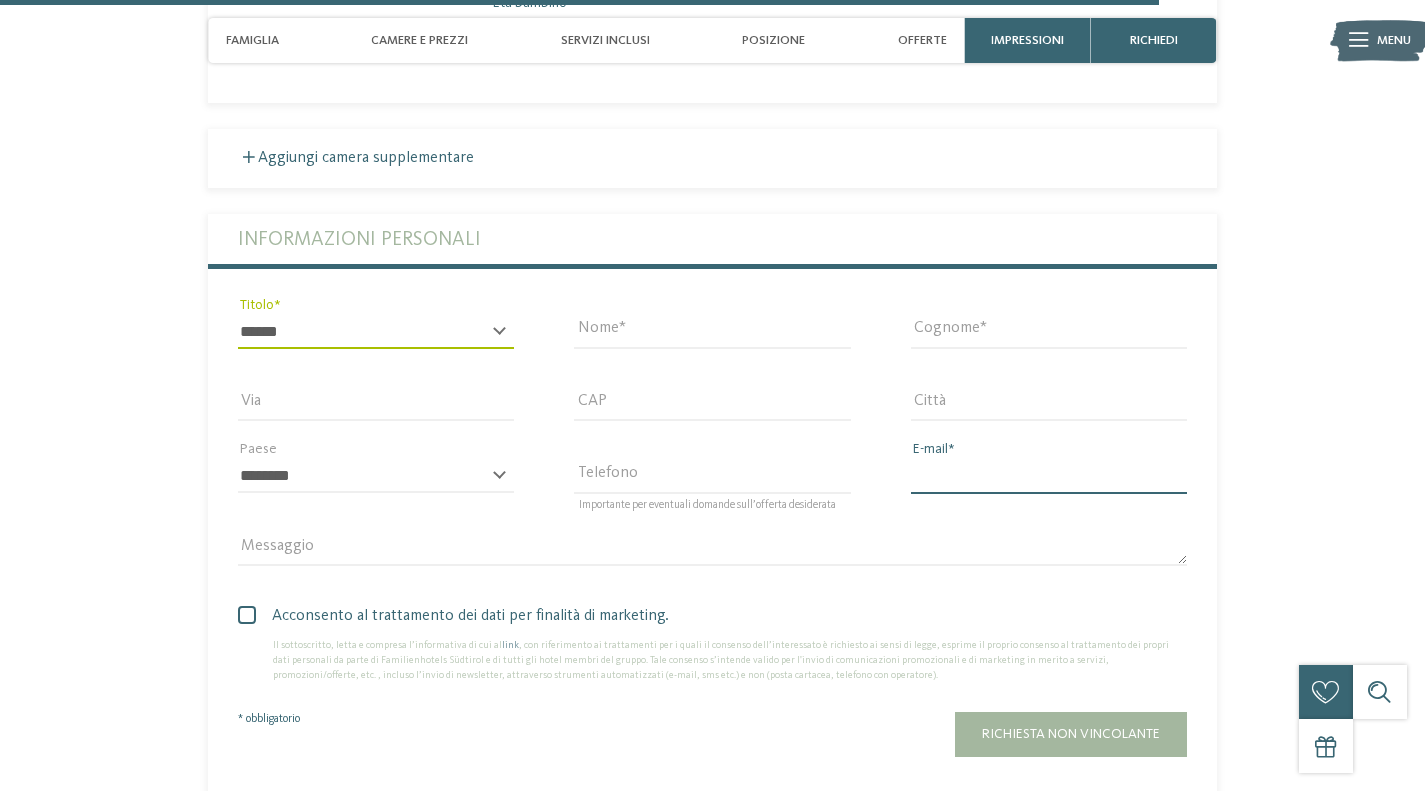 type on "**********" 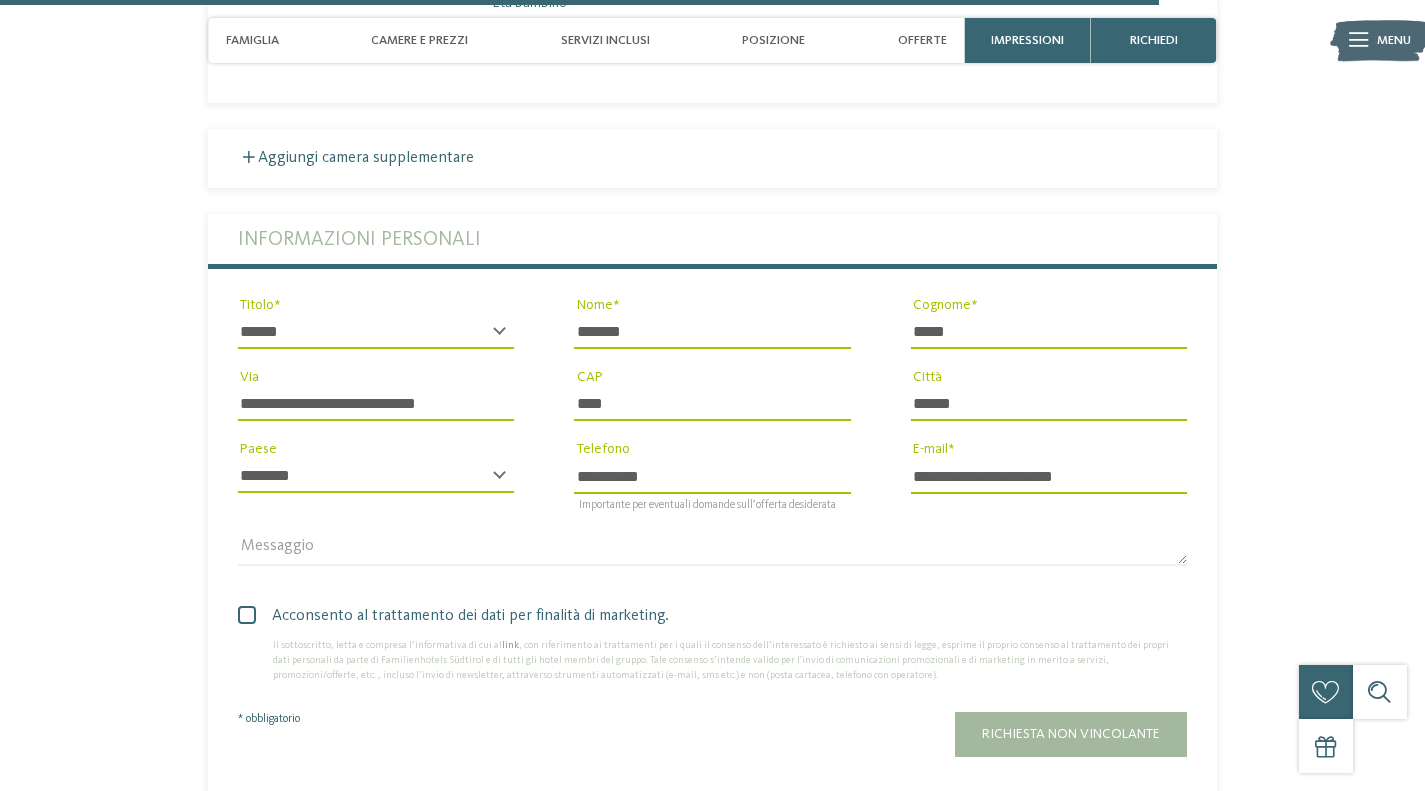 click at bounding box center [247, 615] 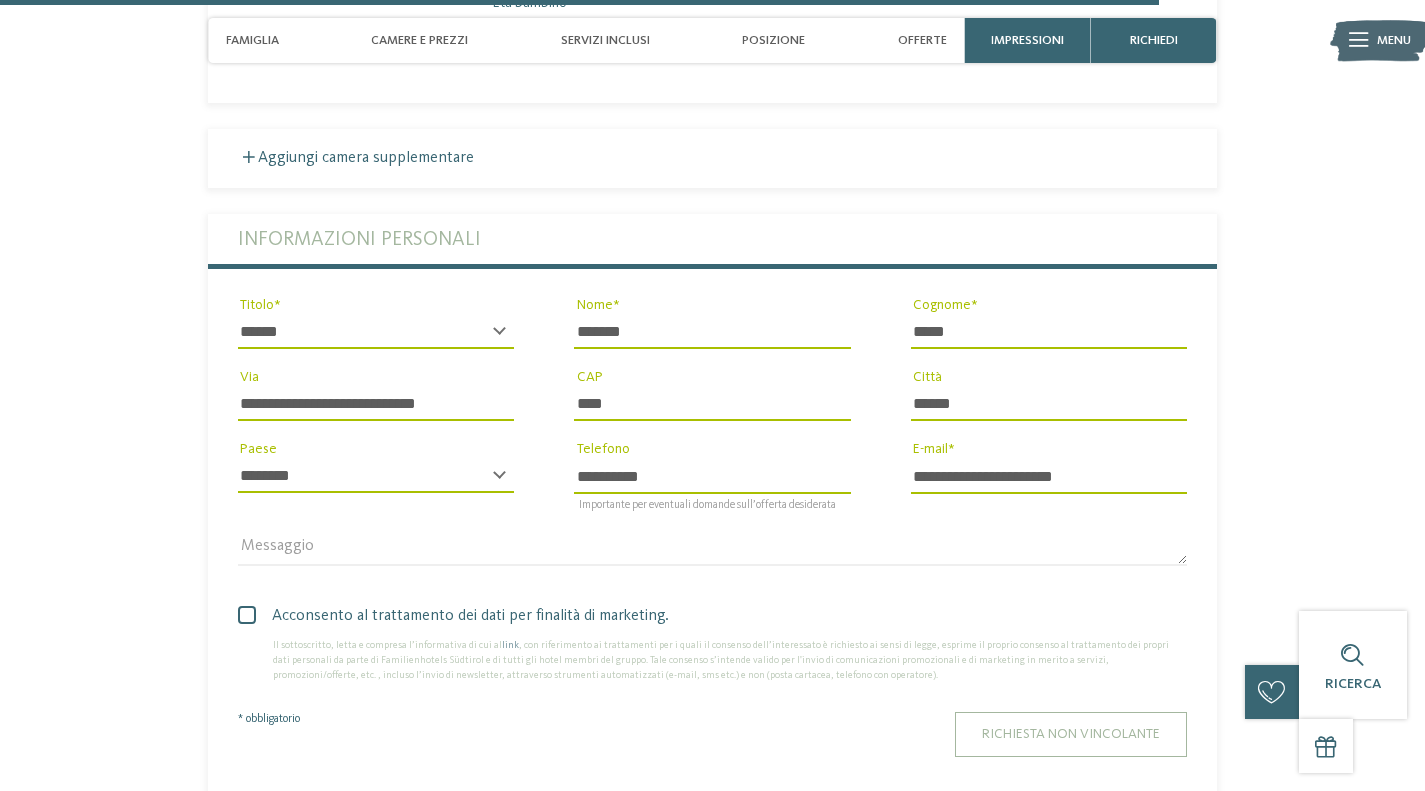 click on "Richiesta non vincolante" at bounding box center (1071, 734) 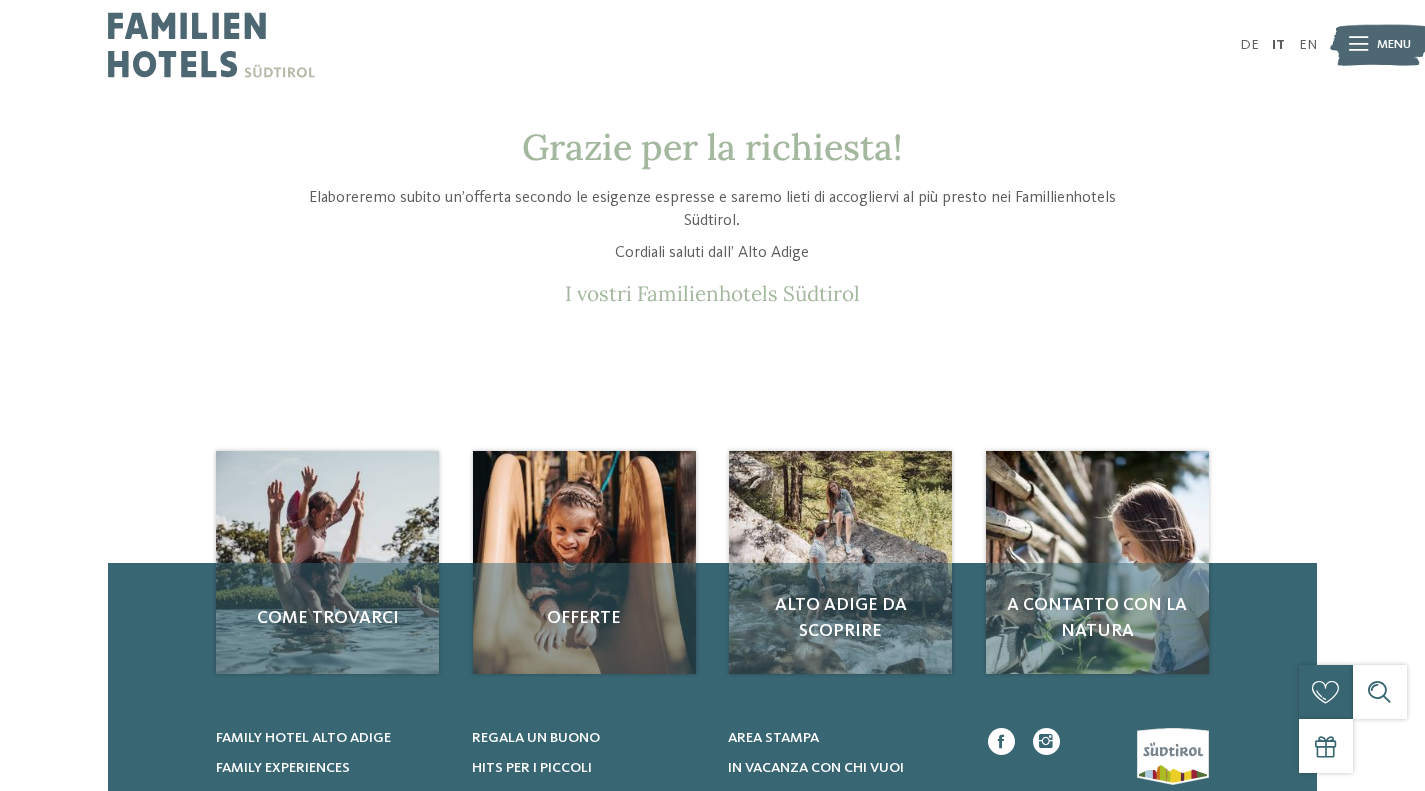 scroll, scrollTop: 0, scrollLeft: 0, axis: both 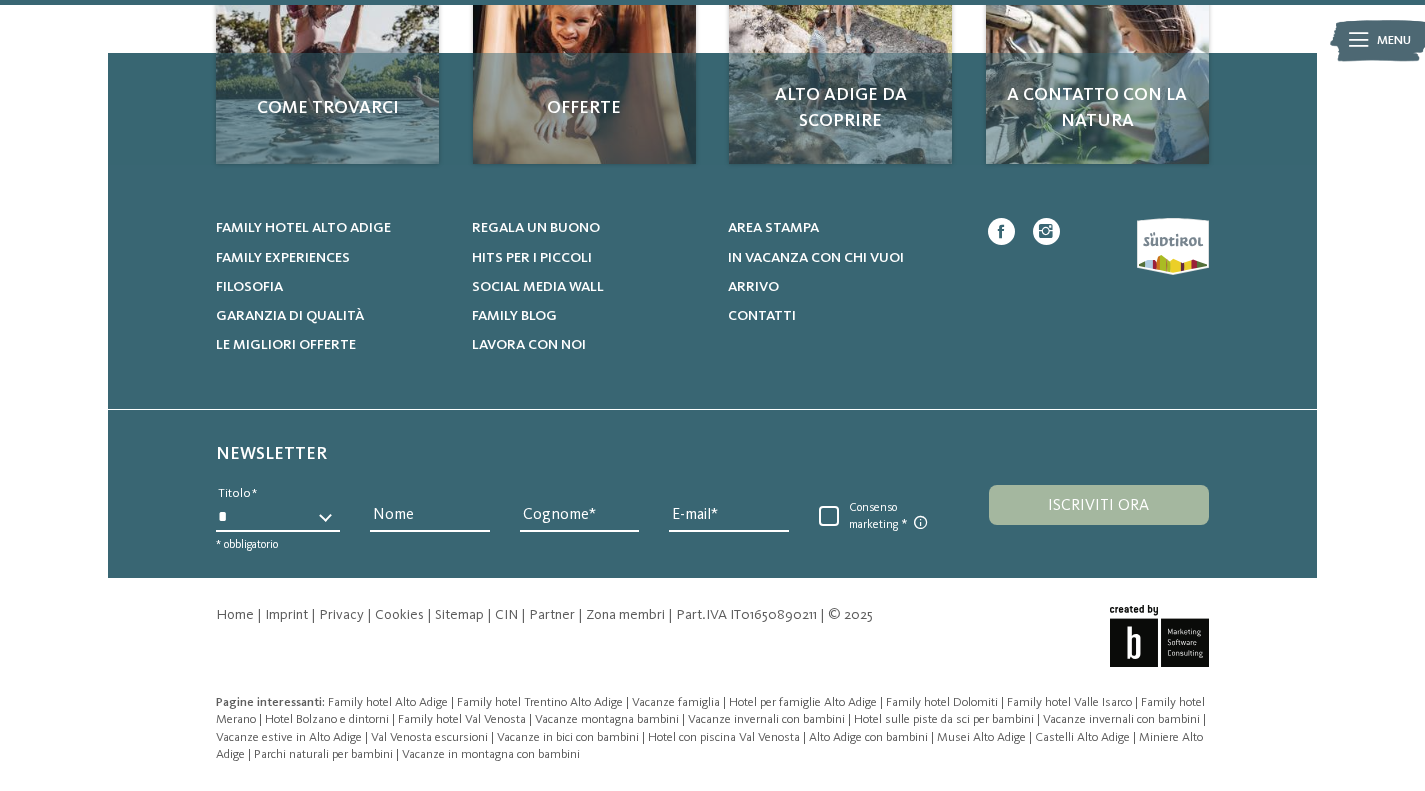 click on "Newsletter" at bounding box center [712, 459] 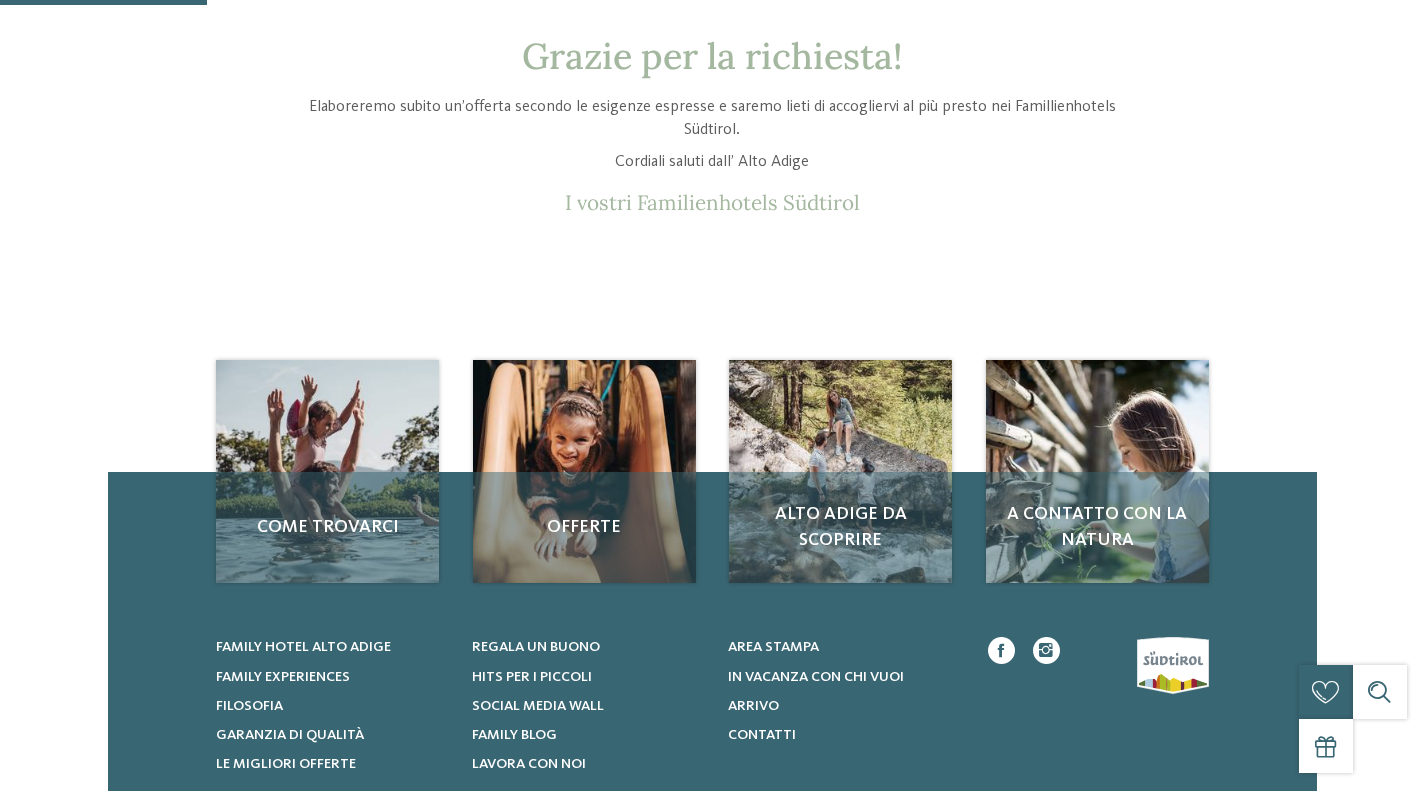 scroll, scrollTop: 69, scrollLeft: 0, axis: vertical 